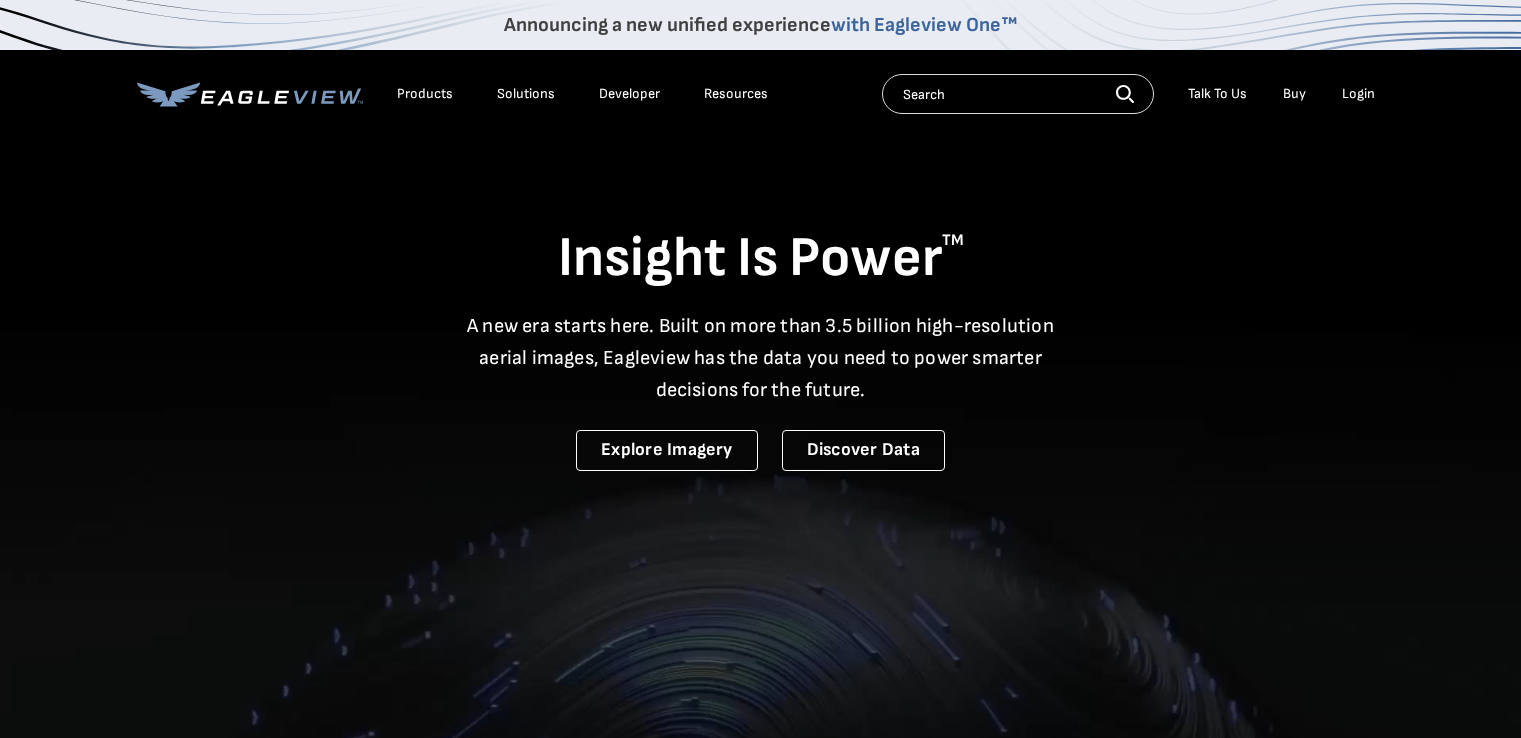 scroll, scrollTop: 0, scrollLeft: 0, axis: both 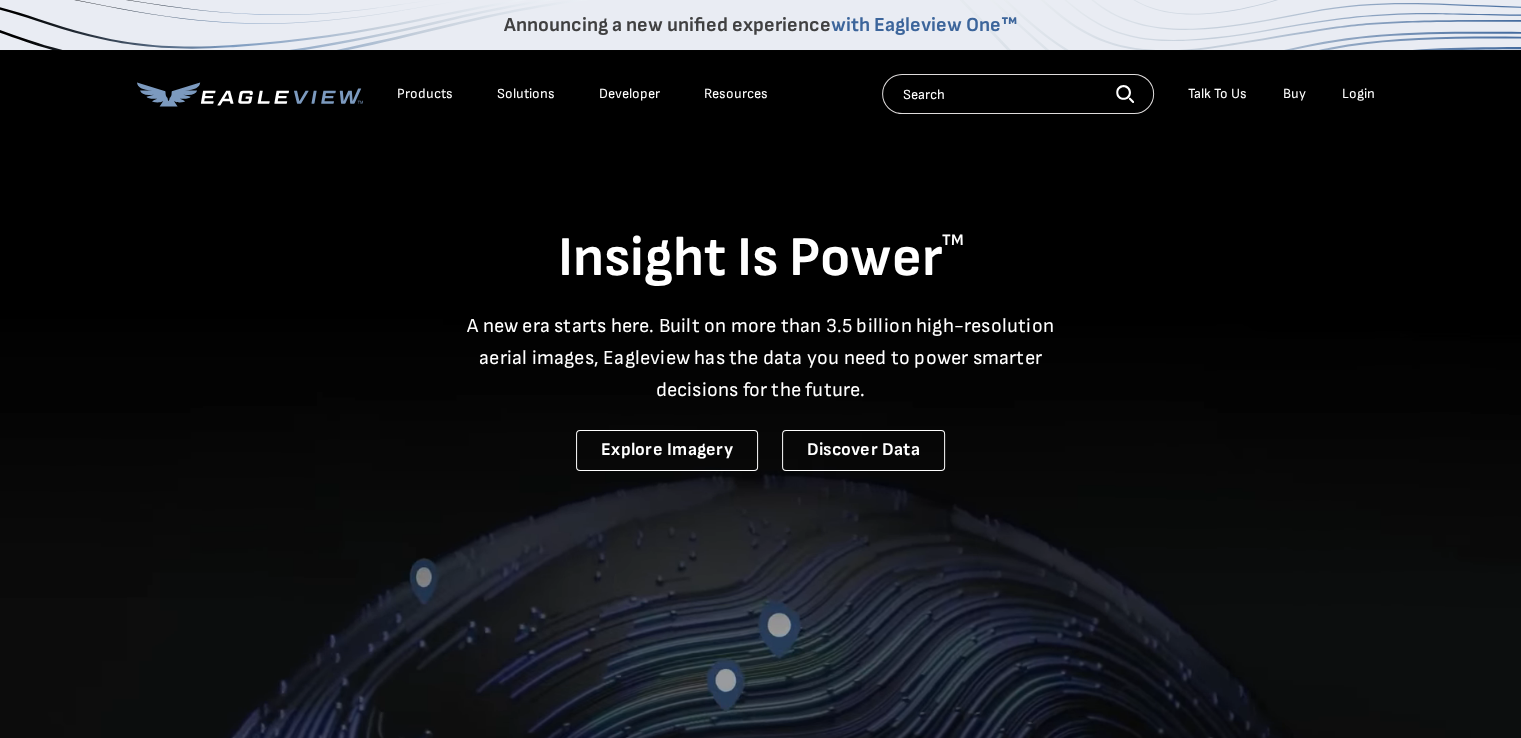 click on "Talk To Us" at bounding box center [1217, 94] 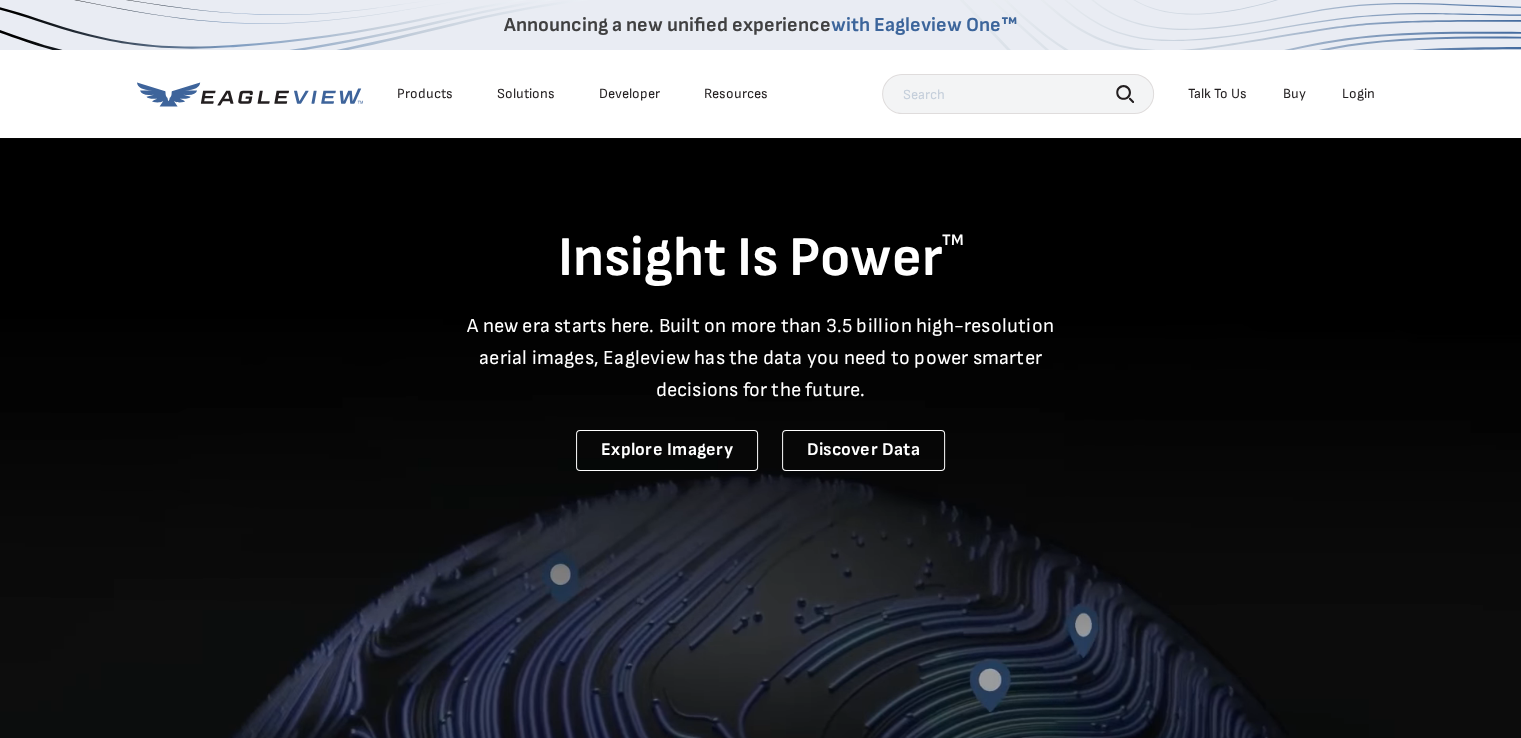 click 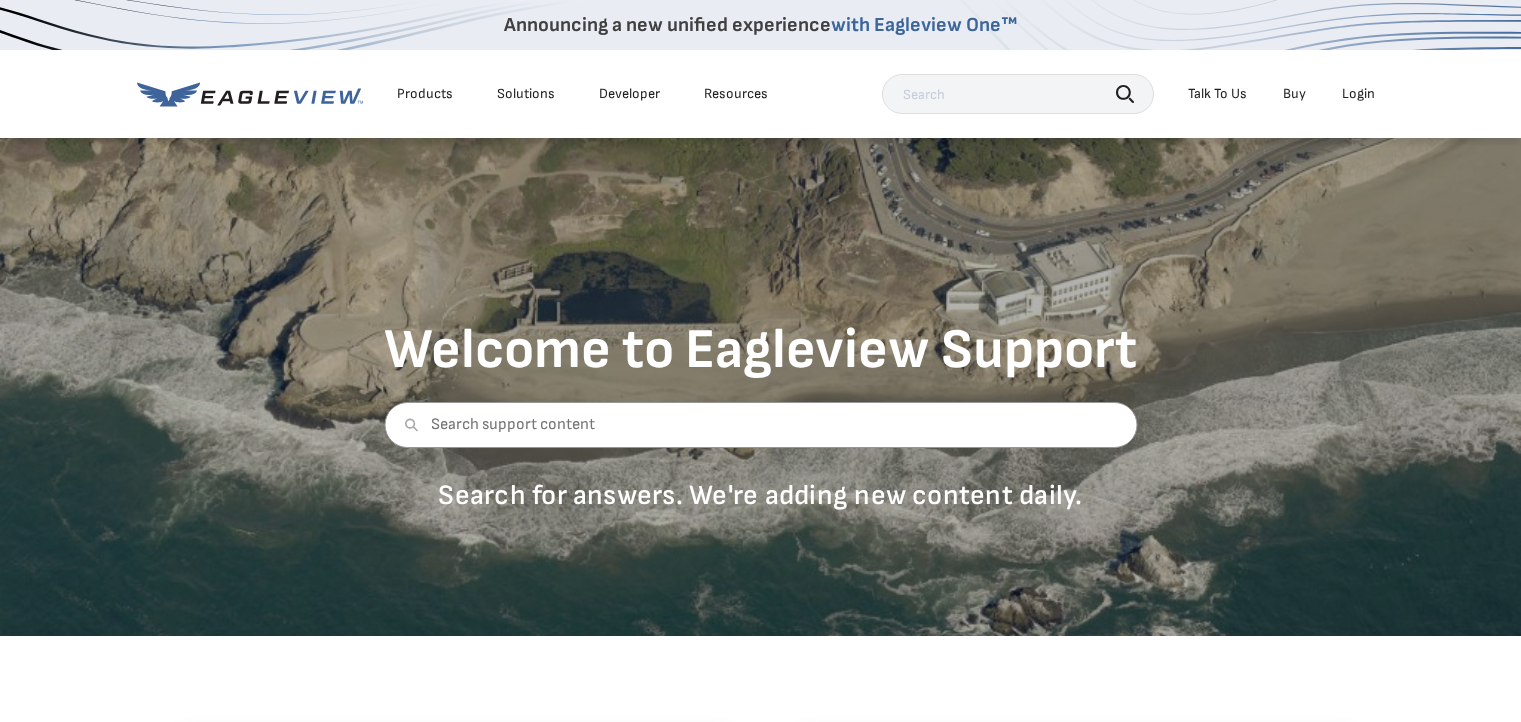 scroll, scrollTop: 0, scrollLeft: 0, axis: both 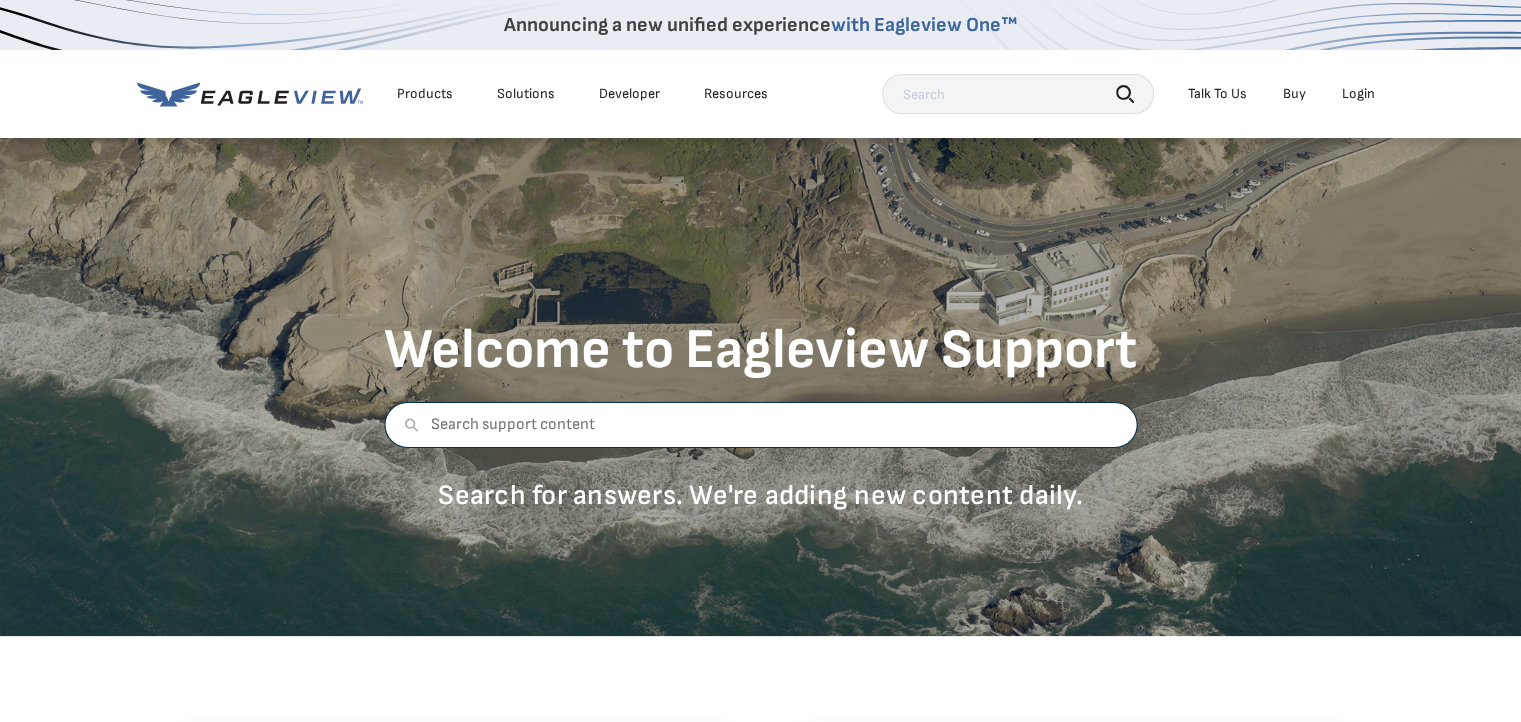 click at bounding box center [760, 425] 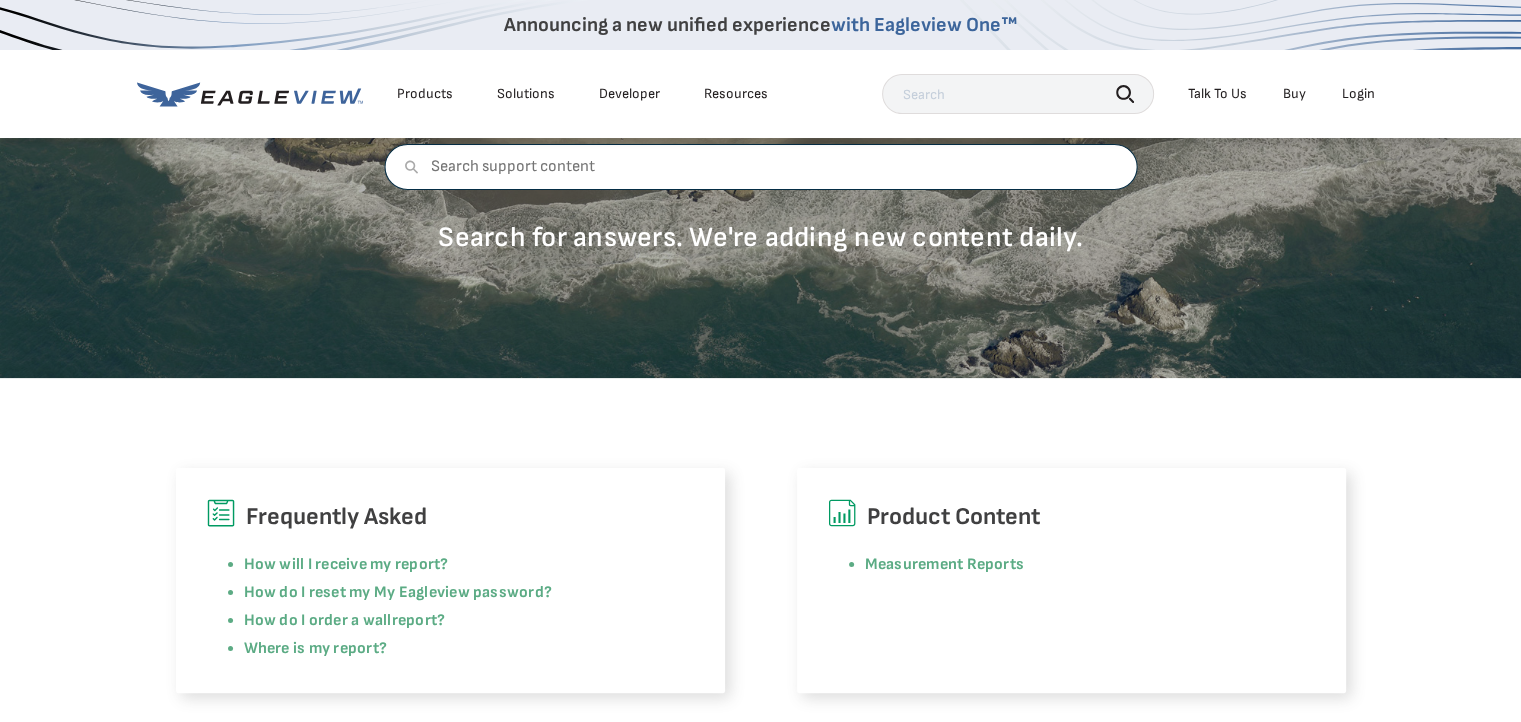 scroll, scrollTop: 0, scrollLeft: 0, axis: both 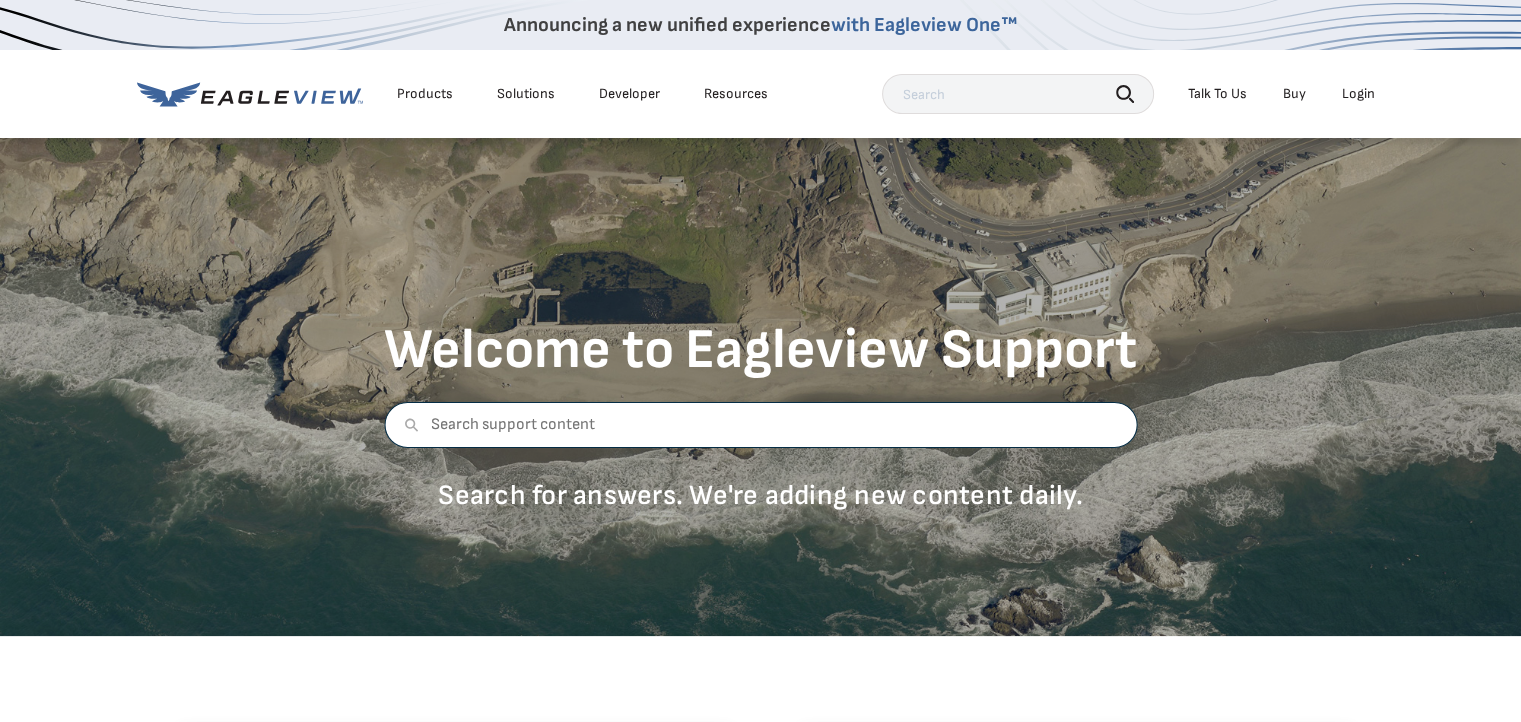 click at bounding box center [760, 425] 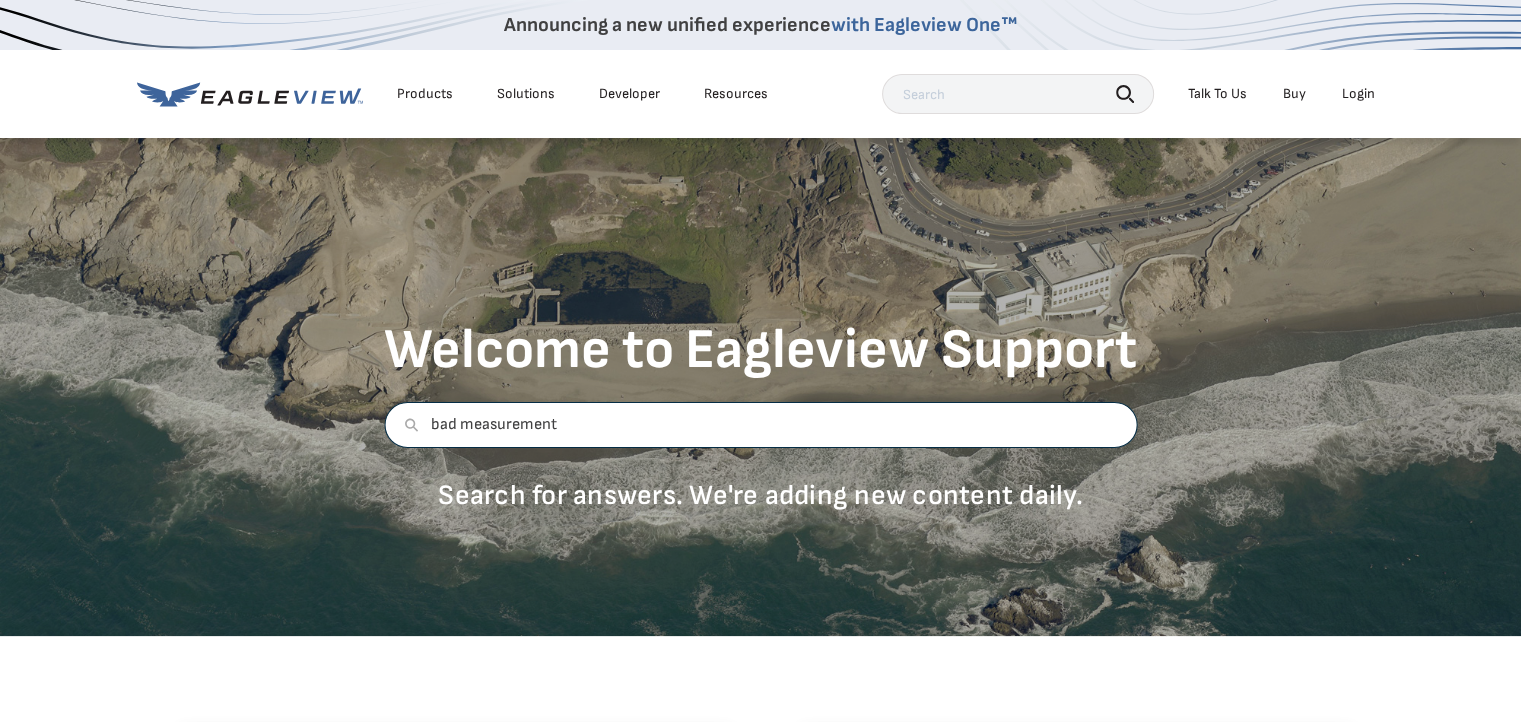 type on "bad measurement" 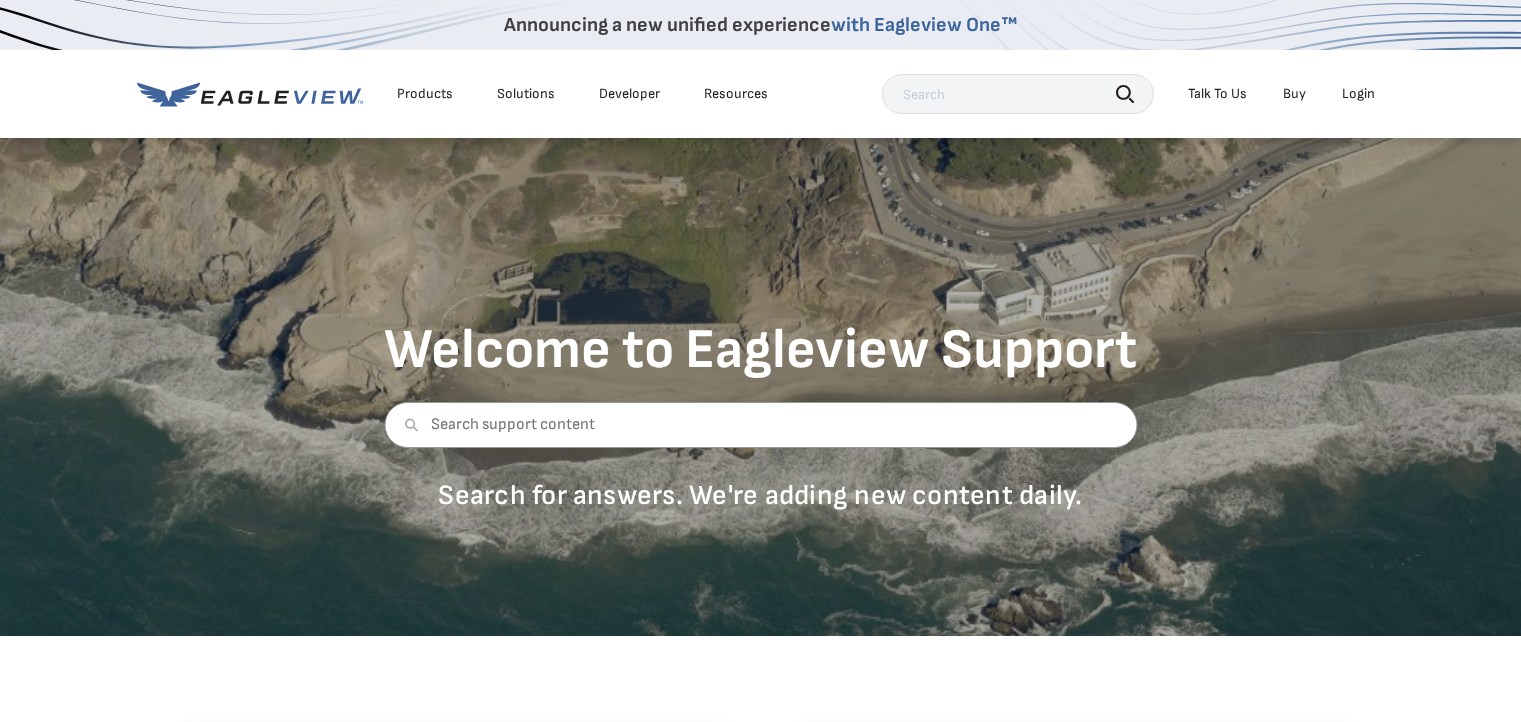 scroll, scrollTop: 0, scrollLeft: 0, axis: both 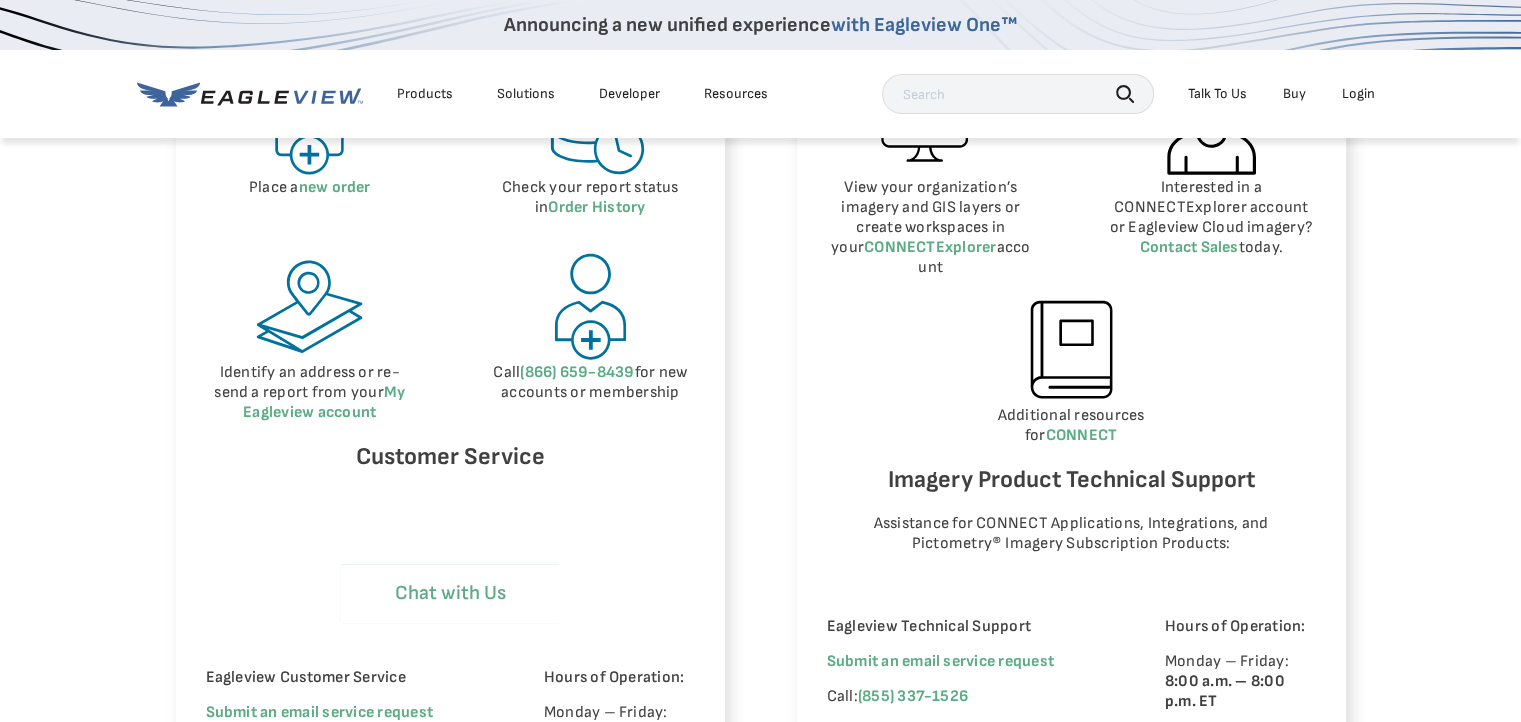 click on "Chat with Us" at bounding box center (450, 593) 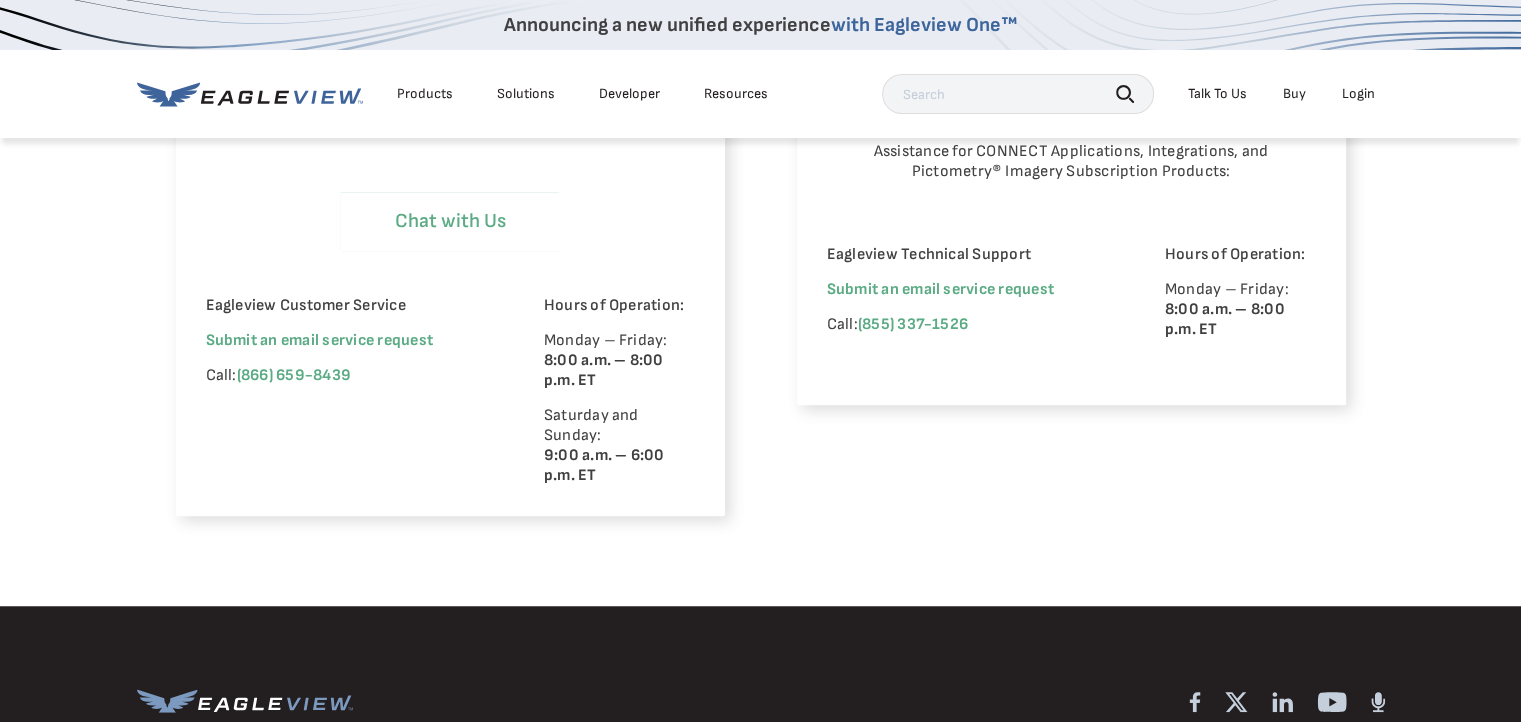 select on "Cancel_Roof_Wall_Report" 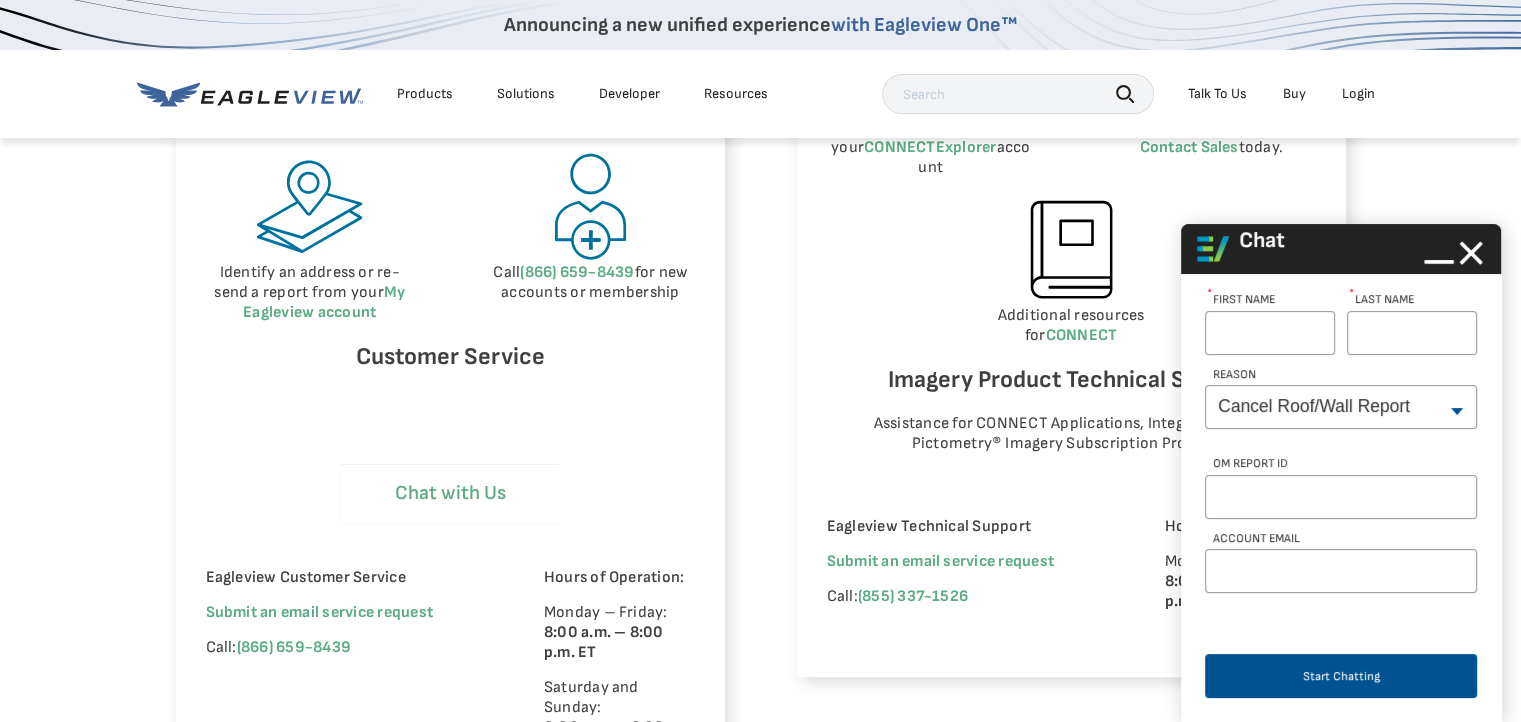 scroll, scrollTop: 1161, scrollLeft: 0, axis: vertical 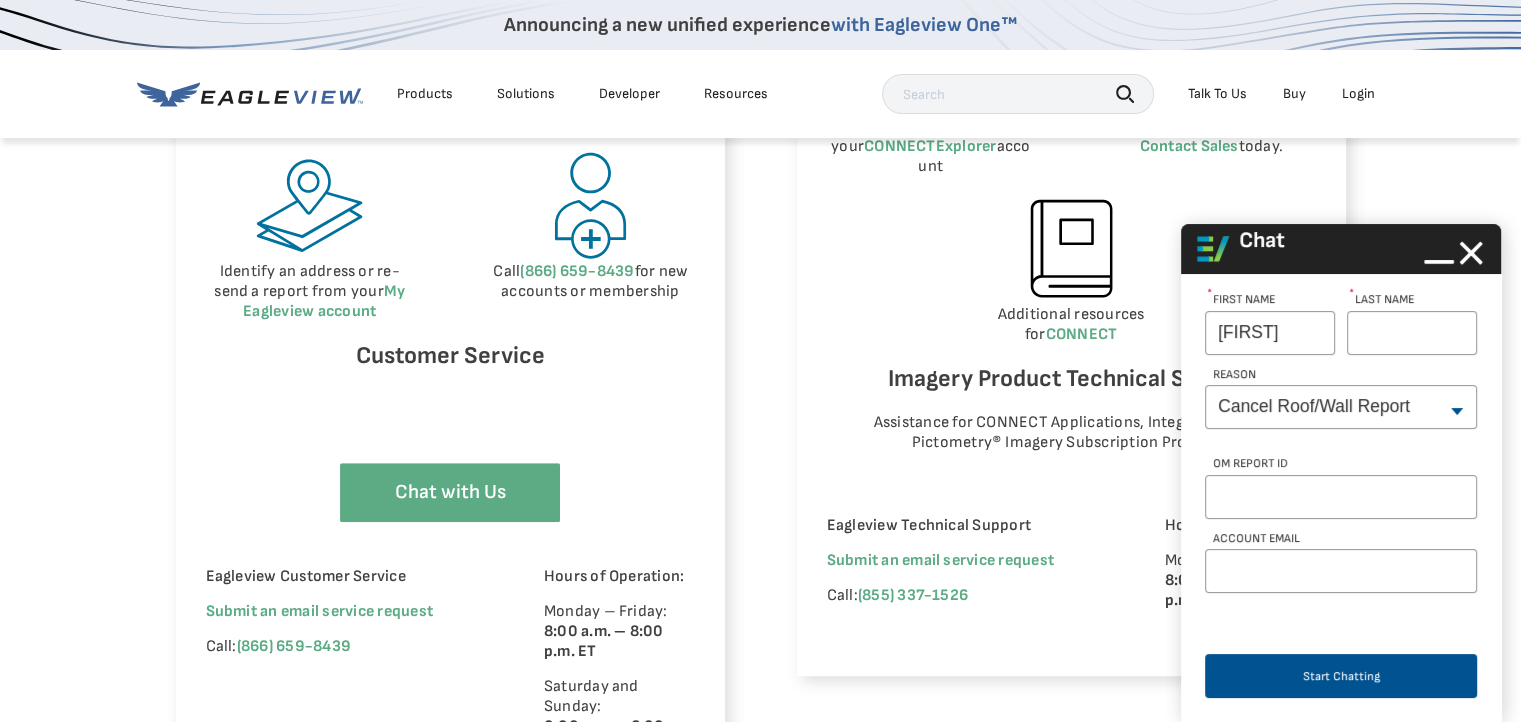 type on "[FIRST]" 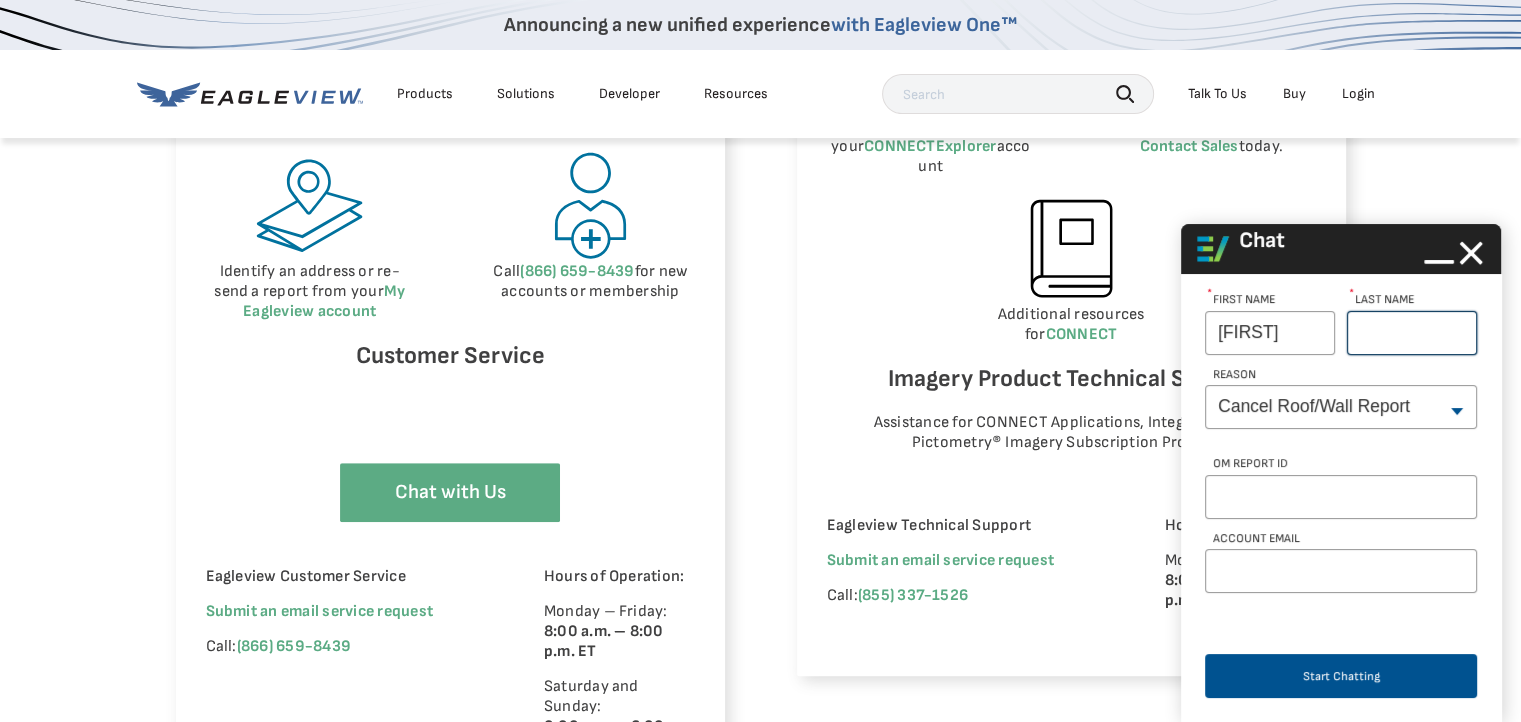 click on "Last Name *" at bounding box center [1412, 333] 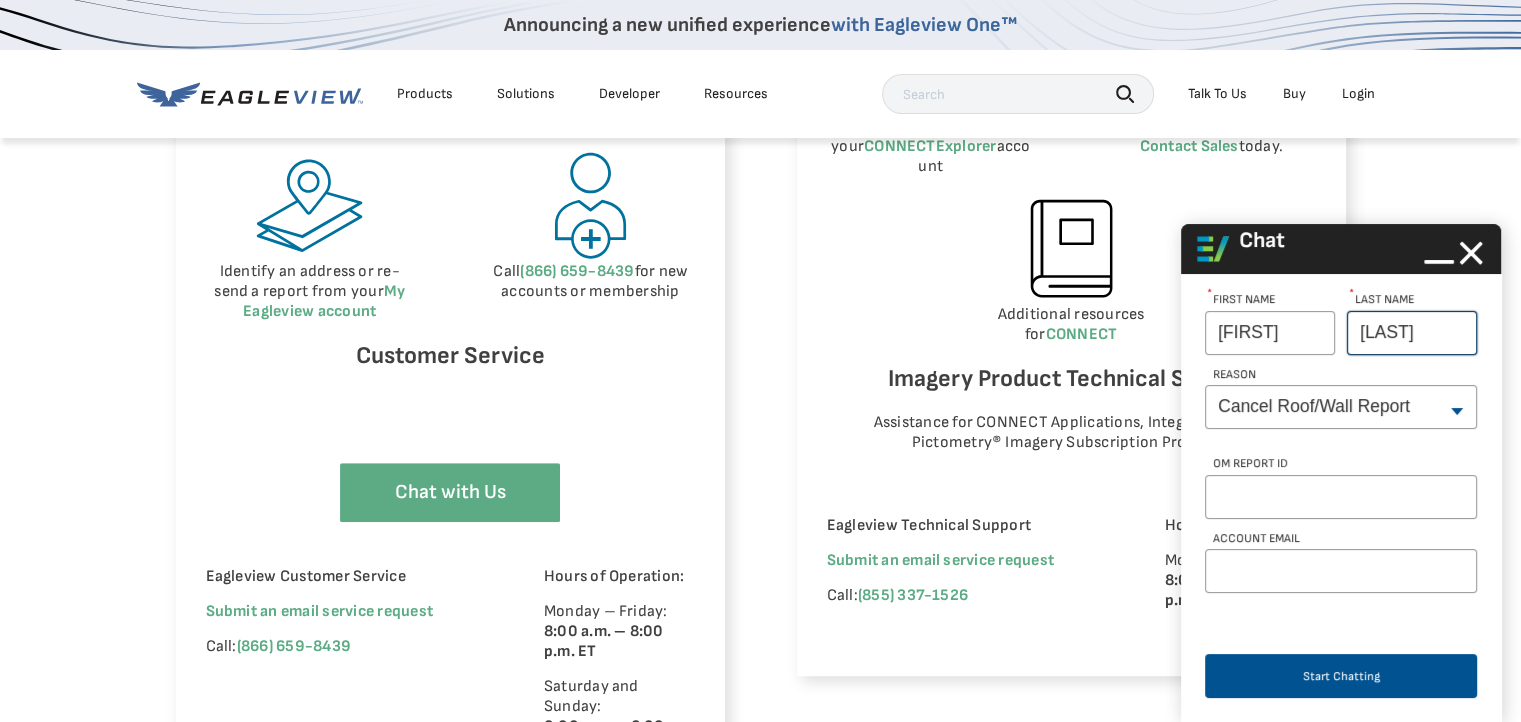 type on "Wimberly" 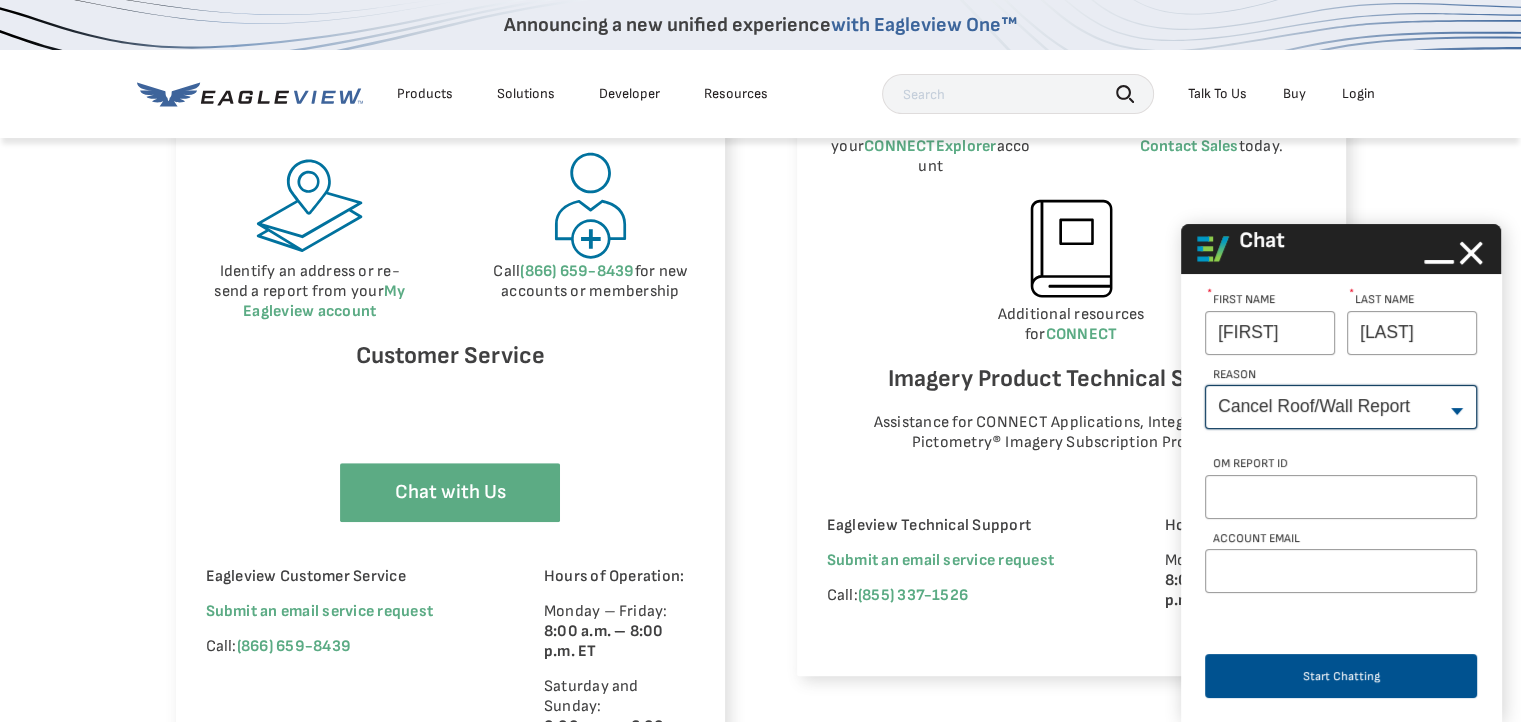click on "--None-- Cancel Roof/Wall Report Document Request Invoice Request Missing Additional Structure Password Reset Pricing Question Refund Request Roof/Wall Report Status Sitemap Request Update Roof/Wall Report Address Wrong House on Report Xactimate Other Reason Xactimate Integration" at bounding box center (1341, 407) 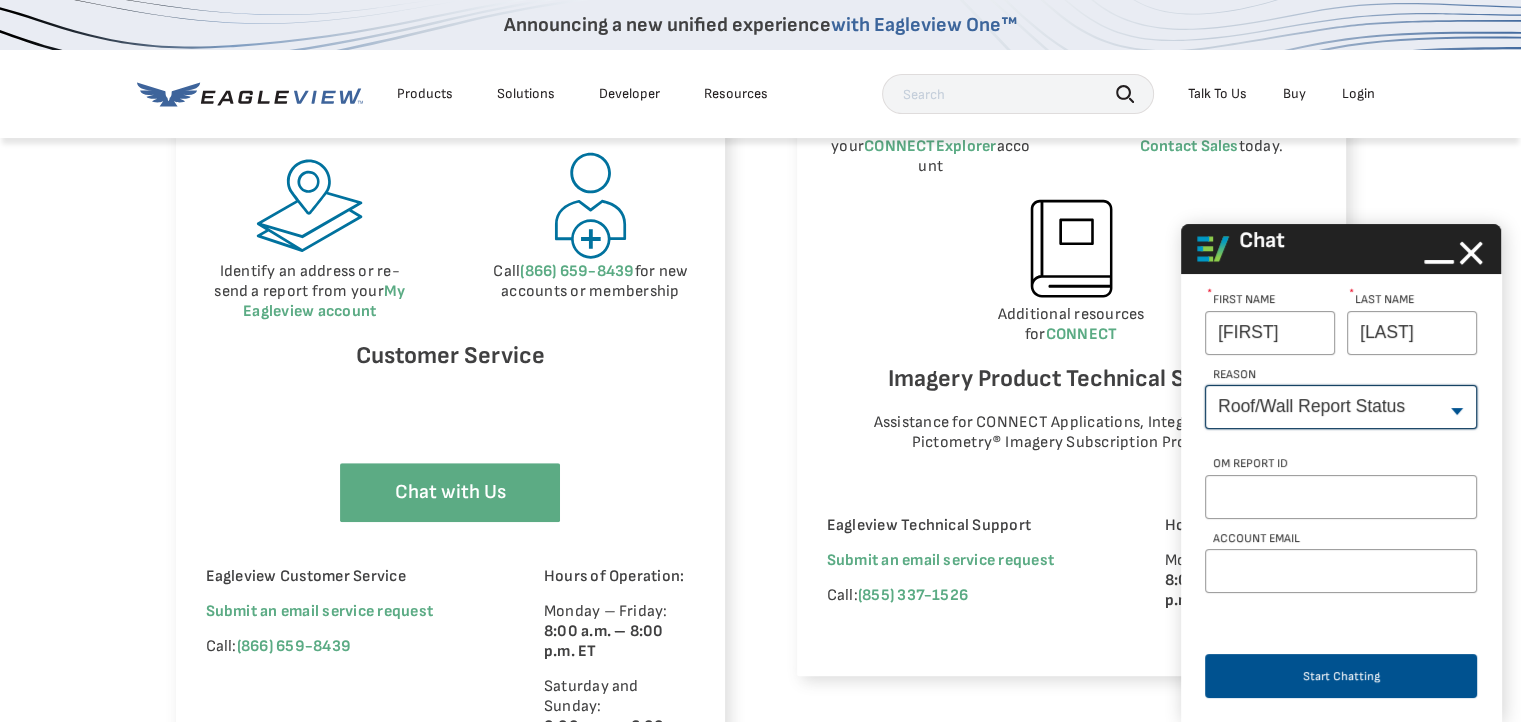 click on "--None-- Cancel Roof/Wall Report Document Request Invoice Request Missing Additional Structure Password Reset Pricing Question Refund Request Roof/Wall Report Status Sitemap Request Update Roof/Wall Report Address Wrong House on Report Xactimate Other Reason Xactimate Integration" at bounding box center (1341, 407) 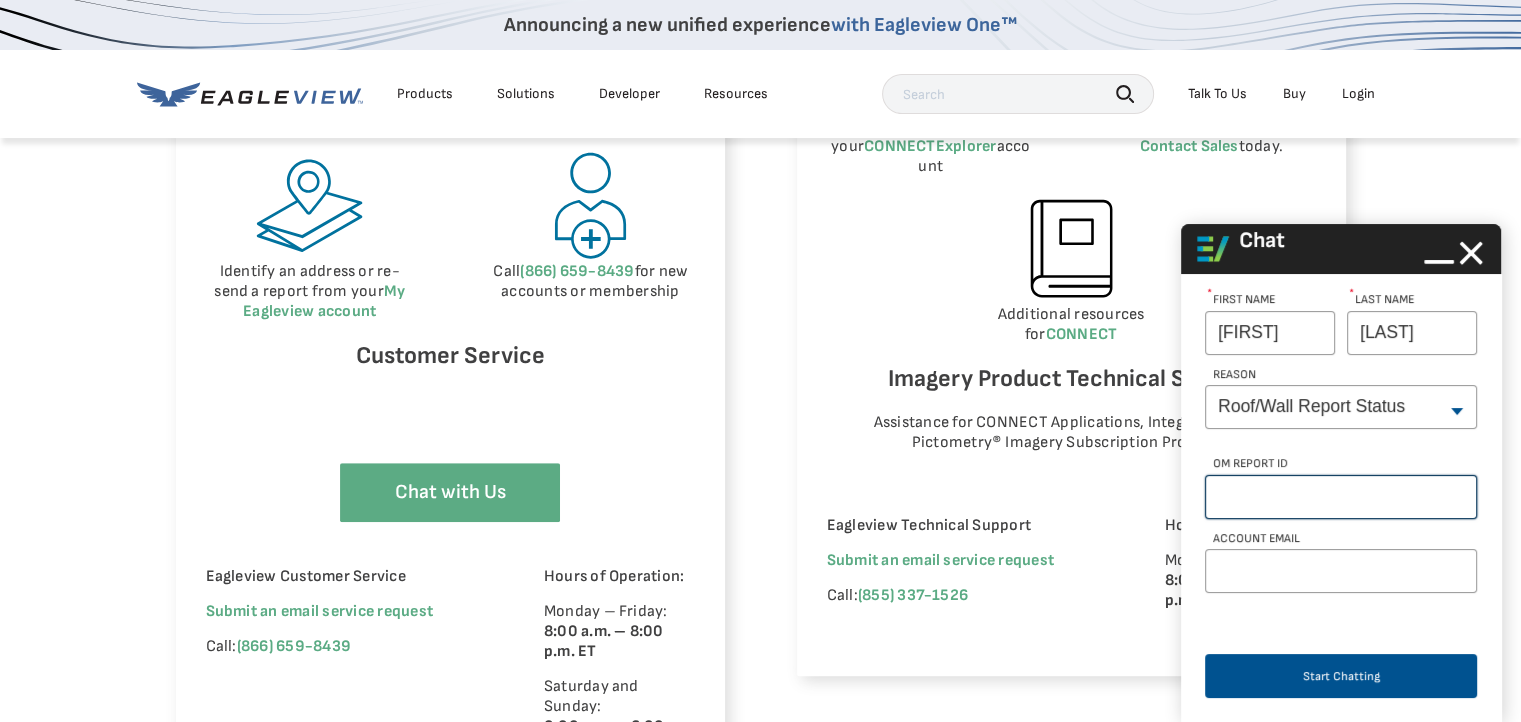 click on "OM Report Id" at bounding box center (1341, 497) 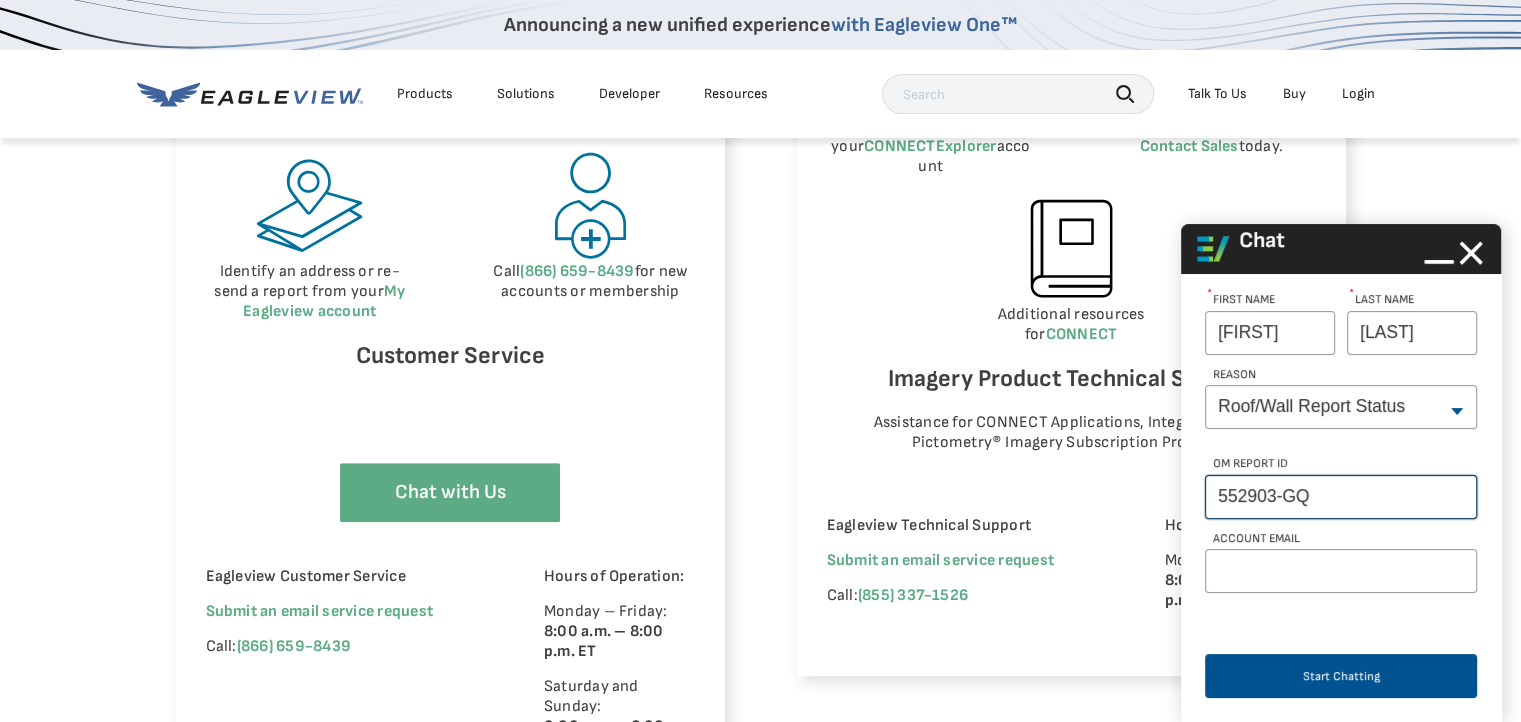 type on "552903-GQ" 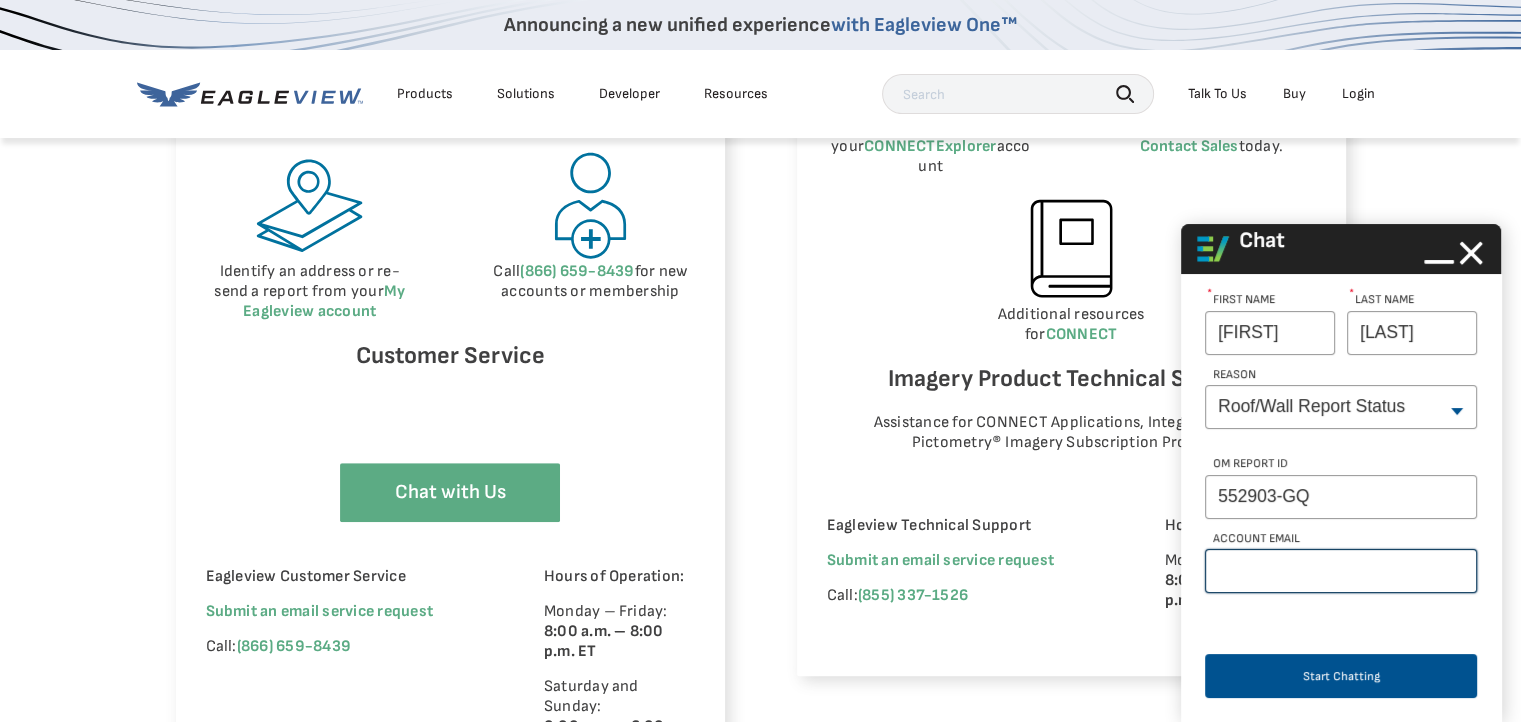 click on "Account Email" at bounding box center (1341, 571) 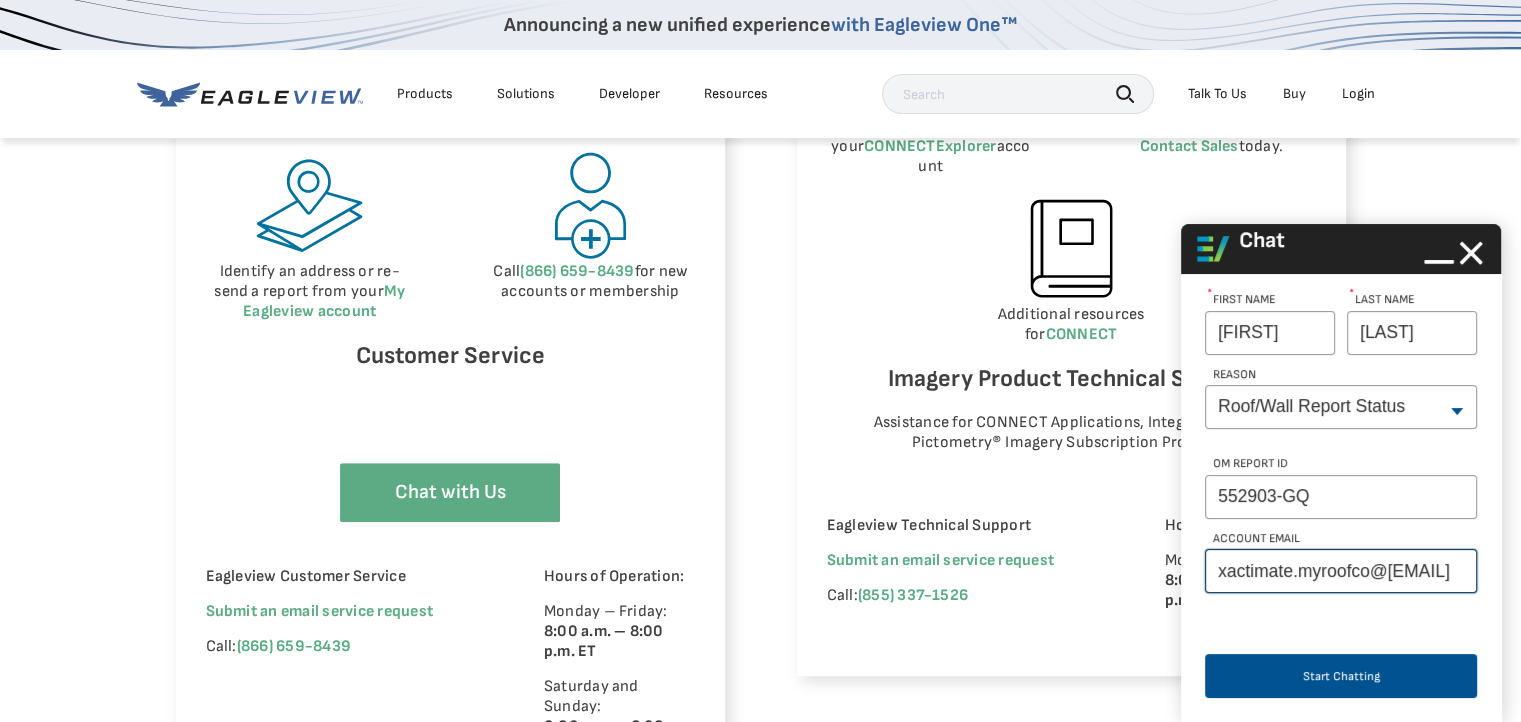 scroll, scrollTop: 0, scrollLeft: 2, axis: horizontal 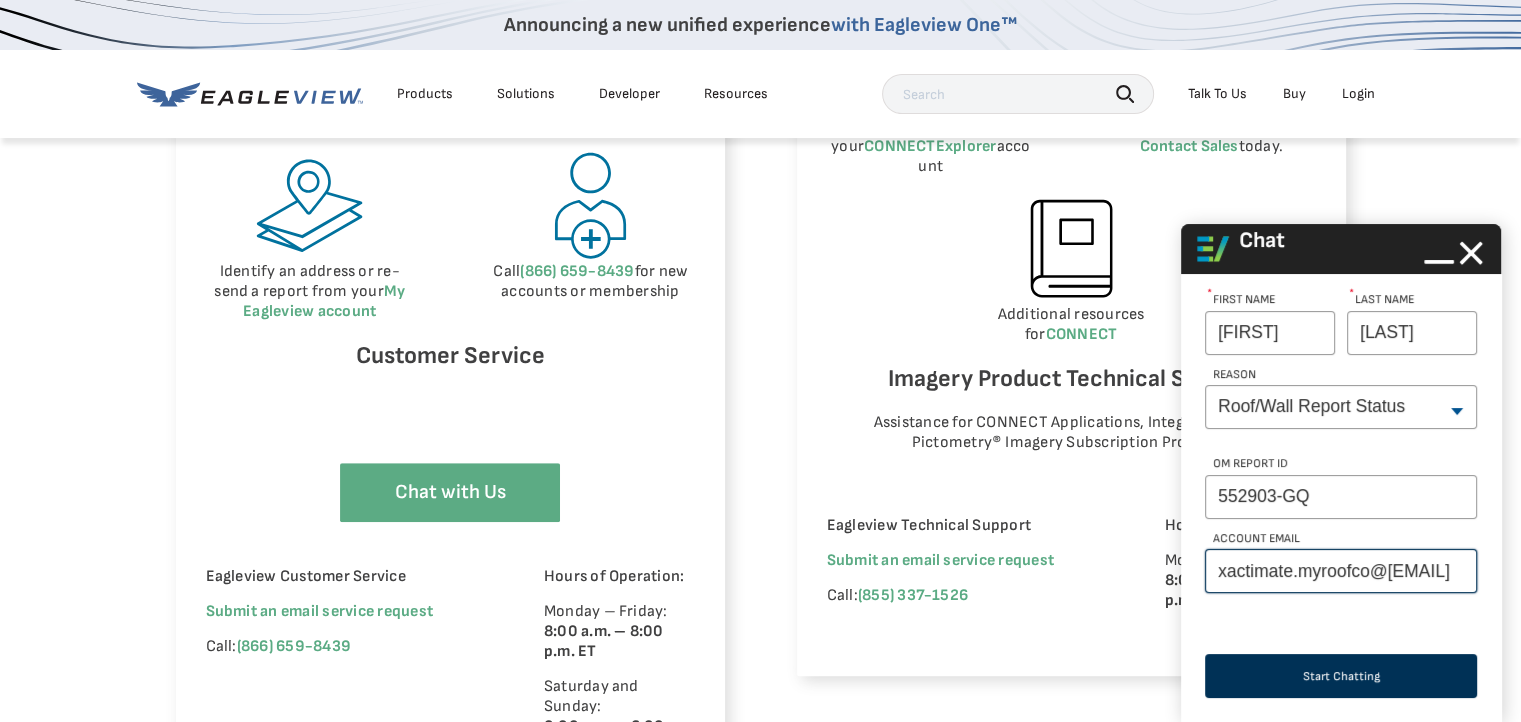 type on "xactimate.myroofco@gmail.com" 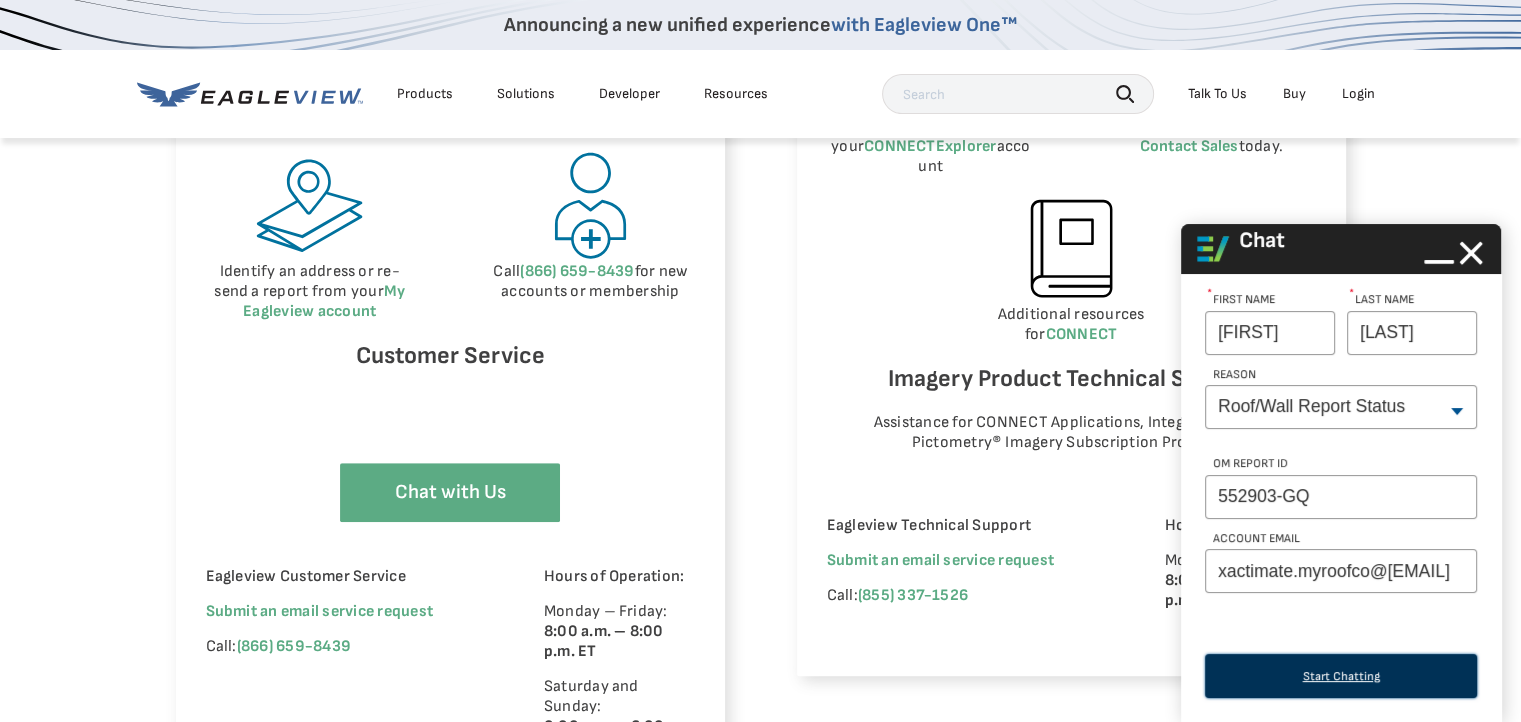 scroll, scrollTop: 0, scrollLeft: 0, axis: both 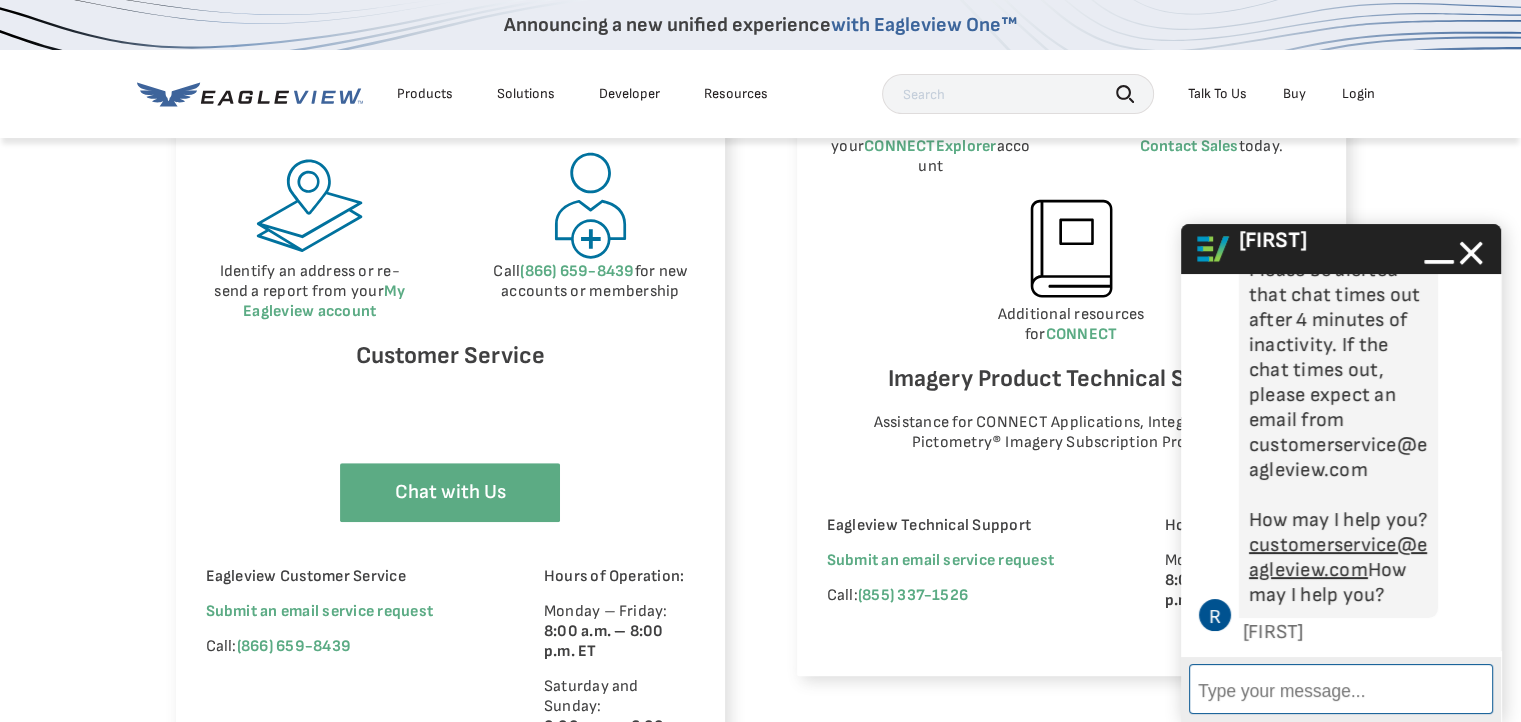 click on "Enter Message" at bounding box center [1341, 689] 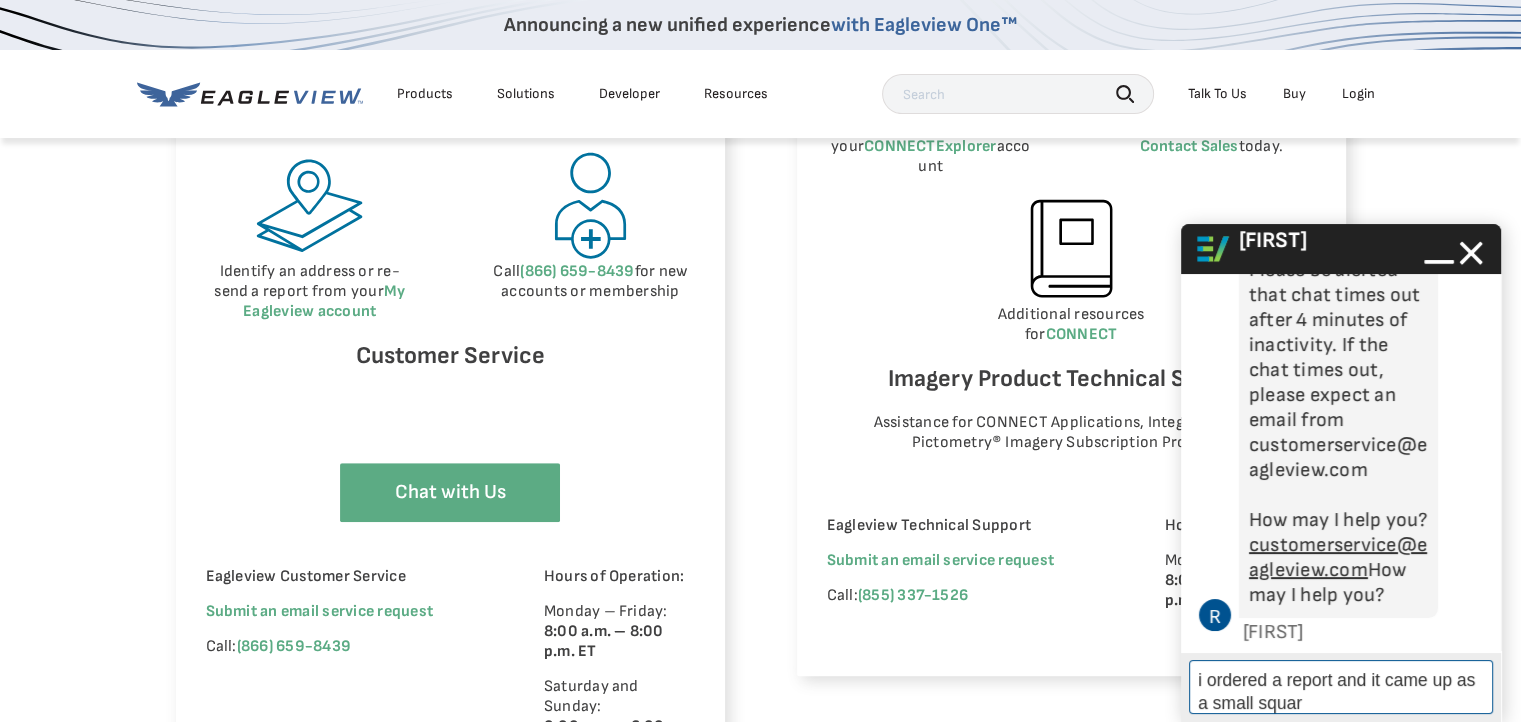 type on "i ordered a report and it came up as a small square" 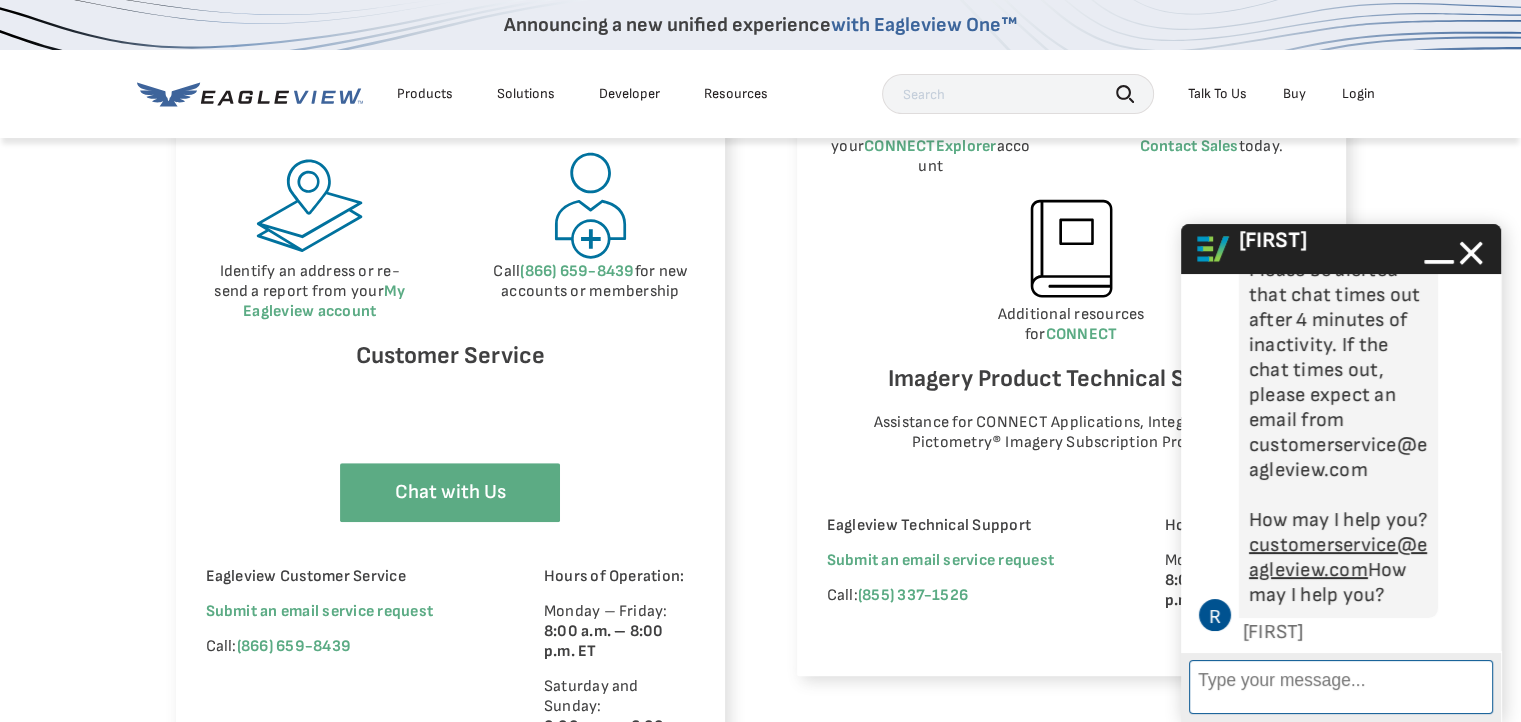 scroll, scrollTop: 488, scrollLeft: 0, axis: vertical 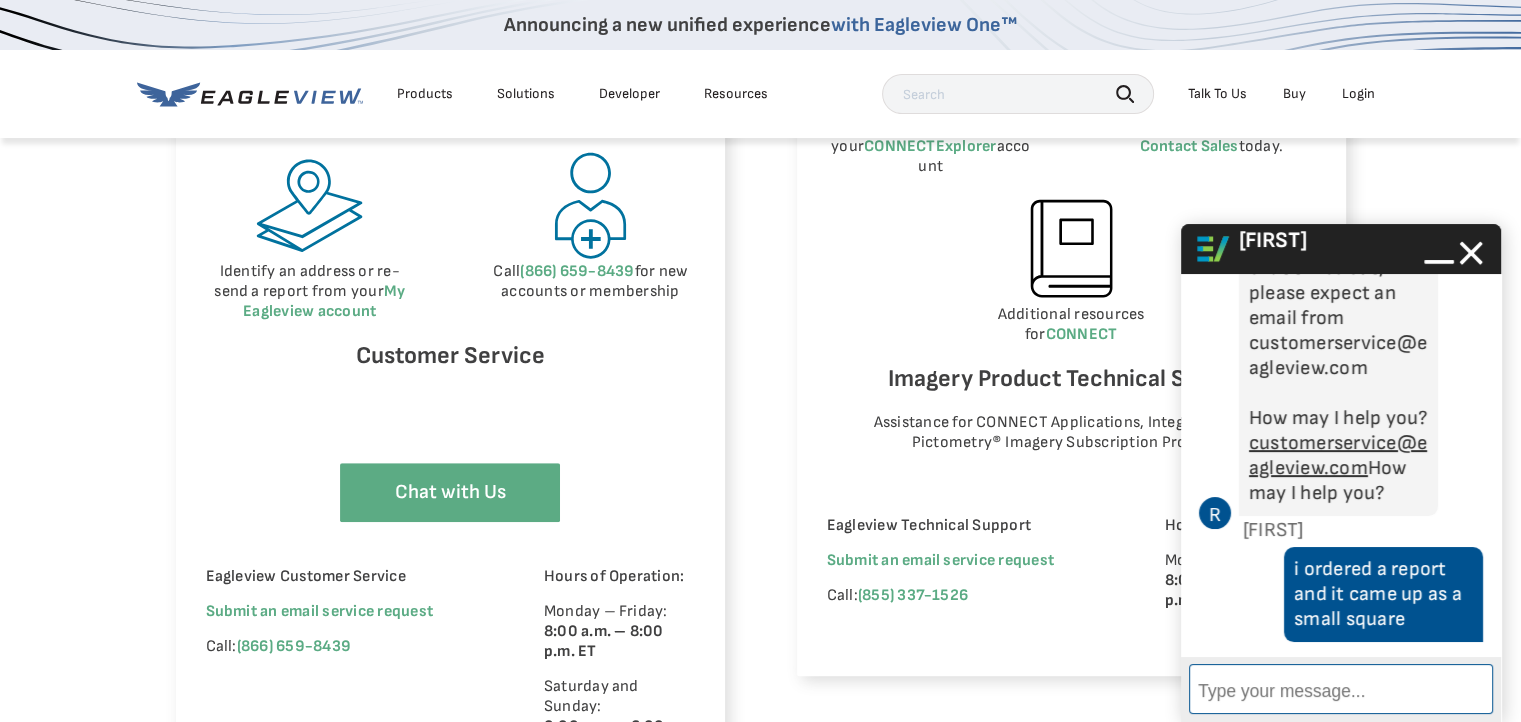 type on "552903-GQ" 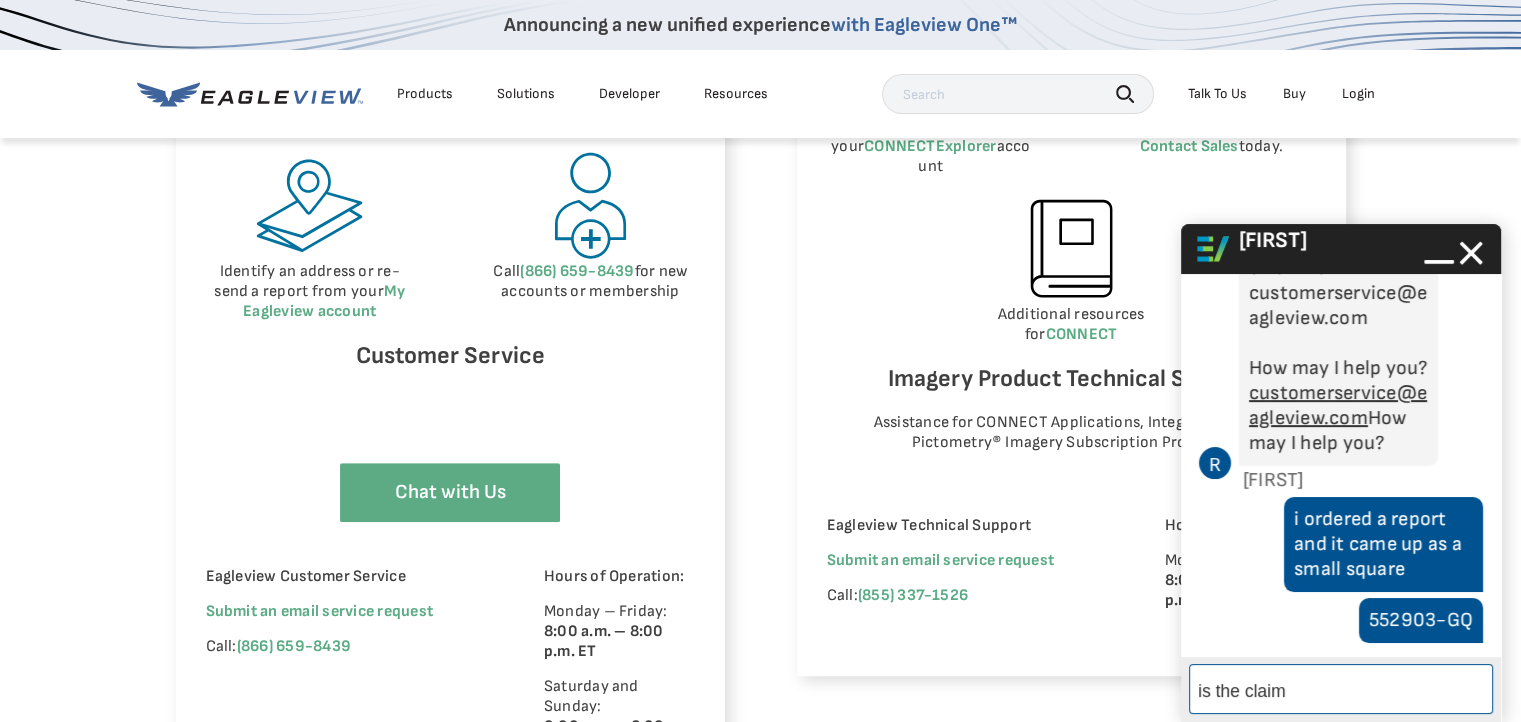 type on "is the claim #" 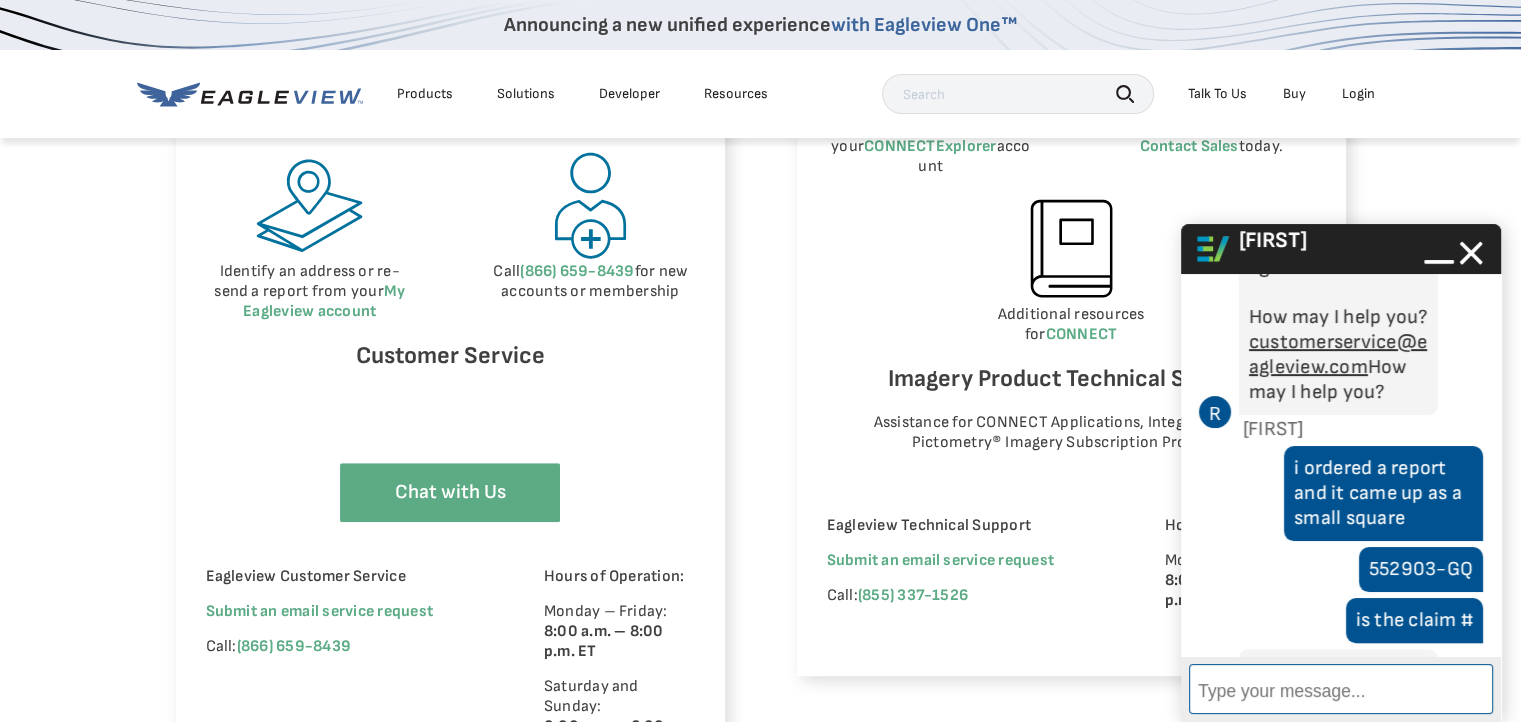 scroll, scrollTop: 740, scrollLeft: 0, axis: vertical 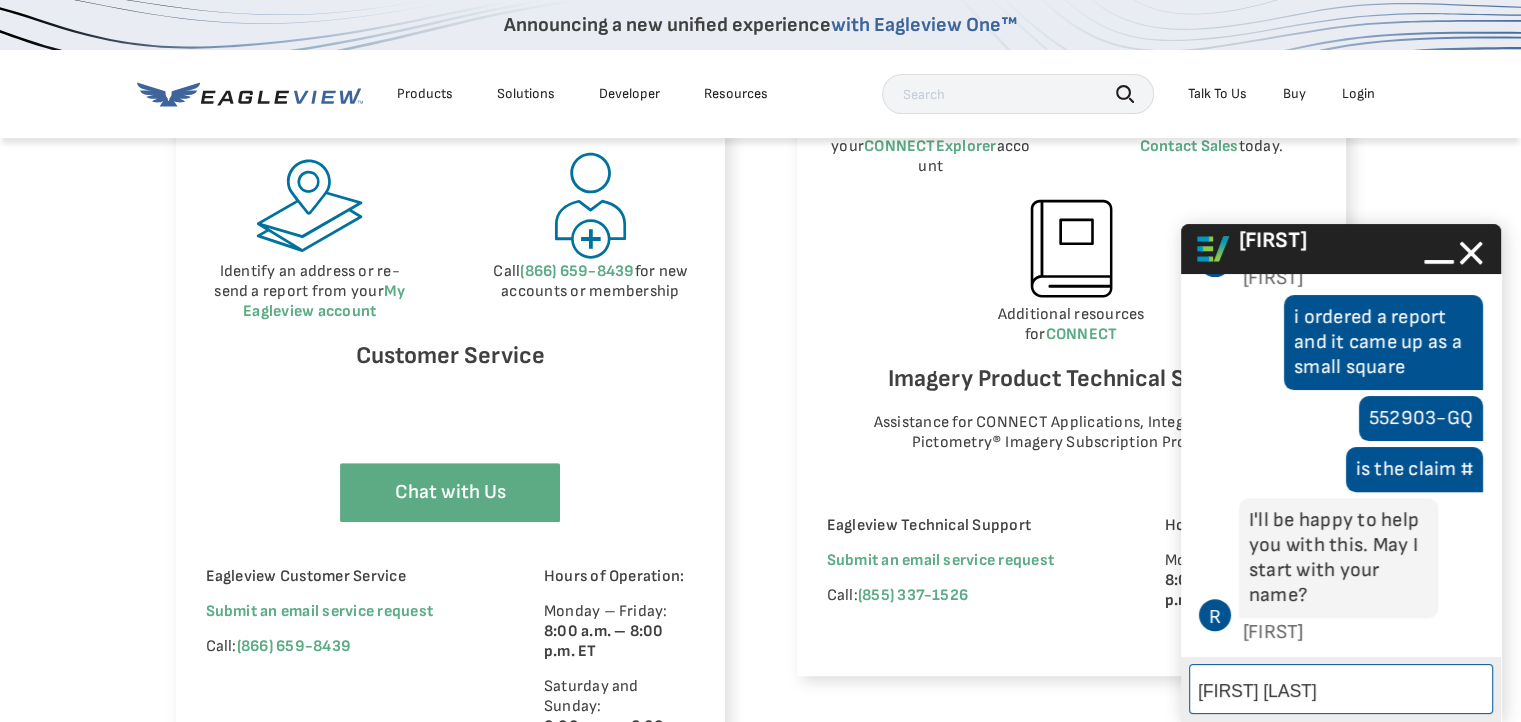 type on "Dan Wimberly" 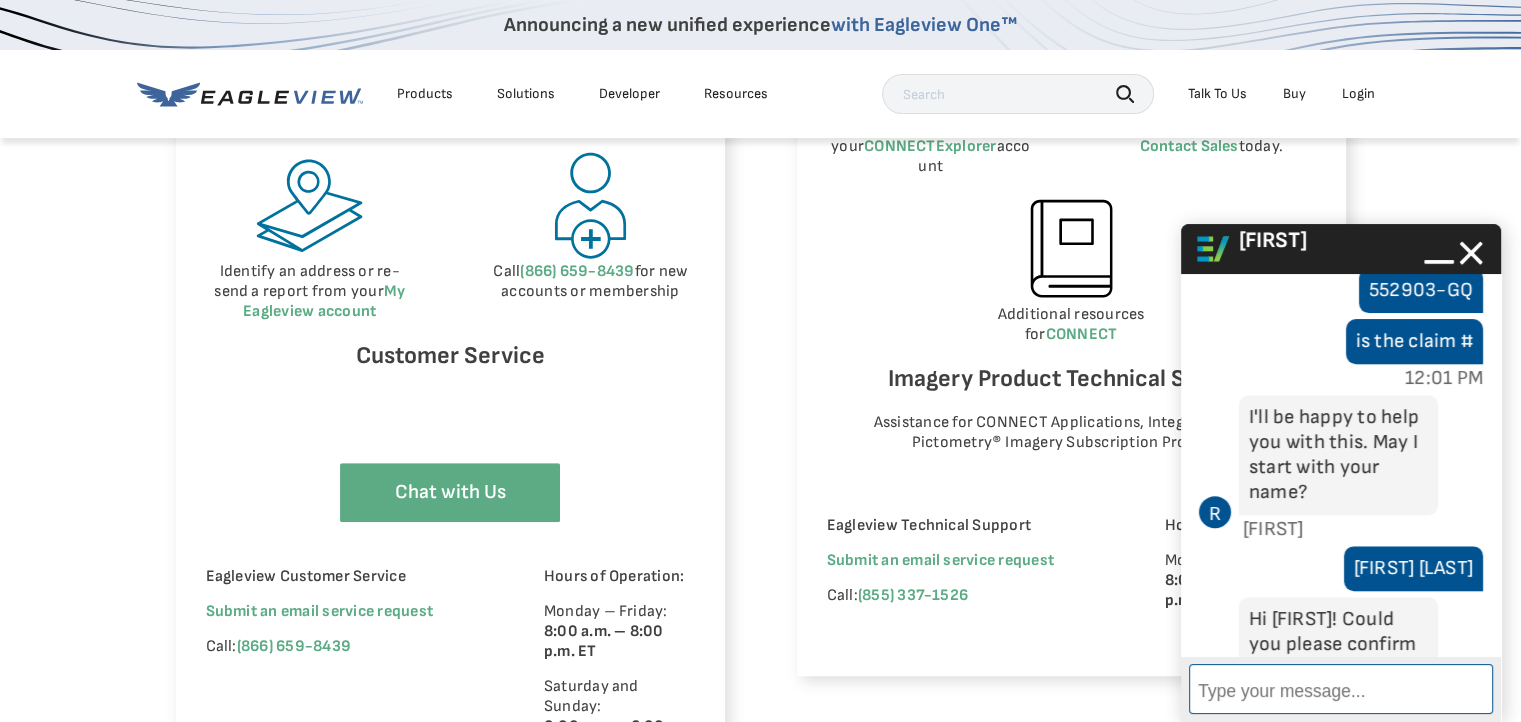 scroll, scrollTop: 1042, scrollLeft: 0, axis: vertical 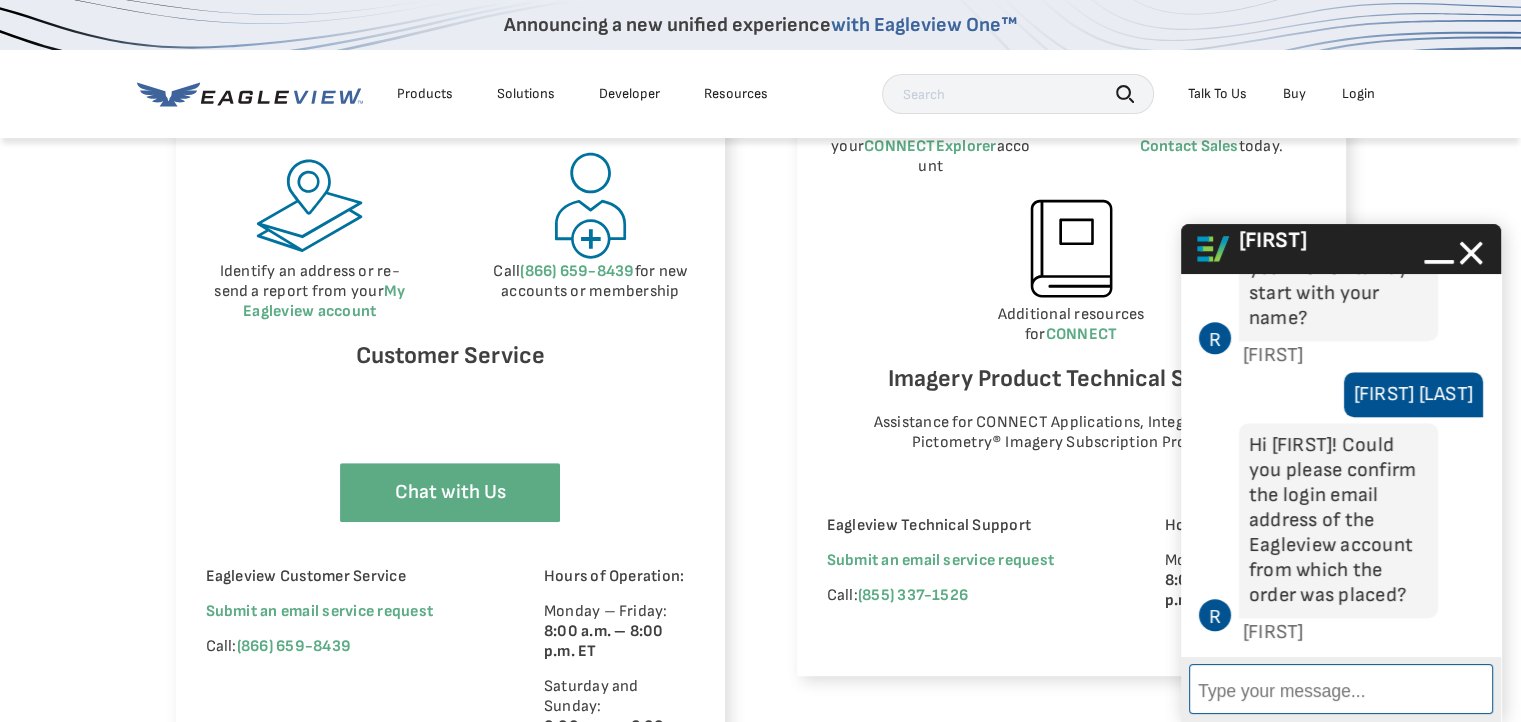 click on "Enter Message" at bounding box center [1341, 689] 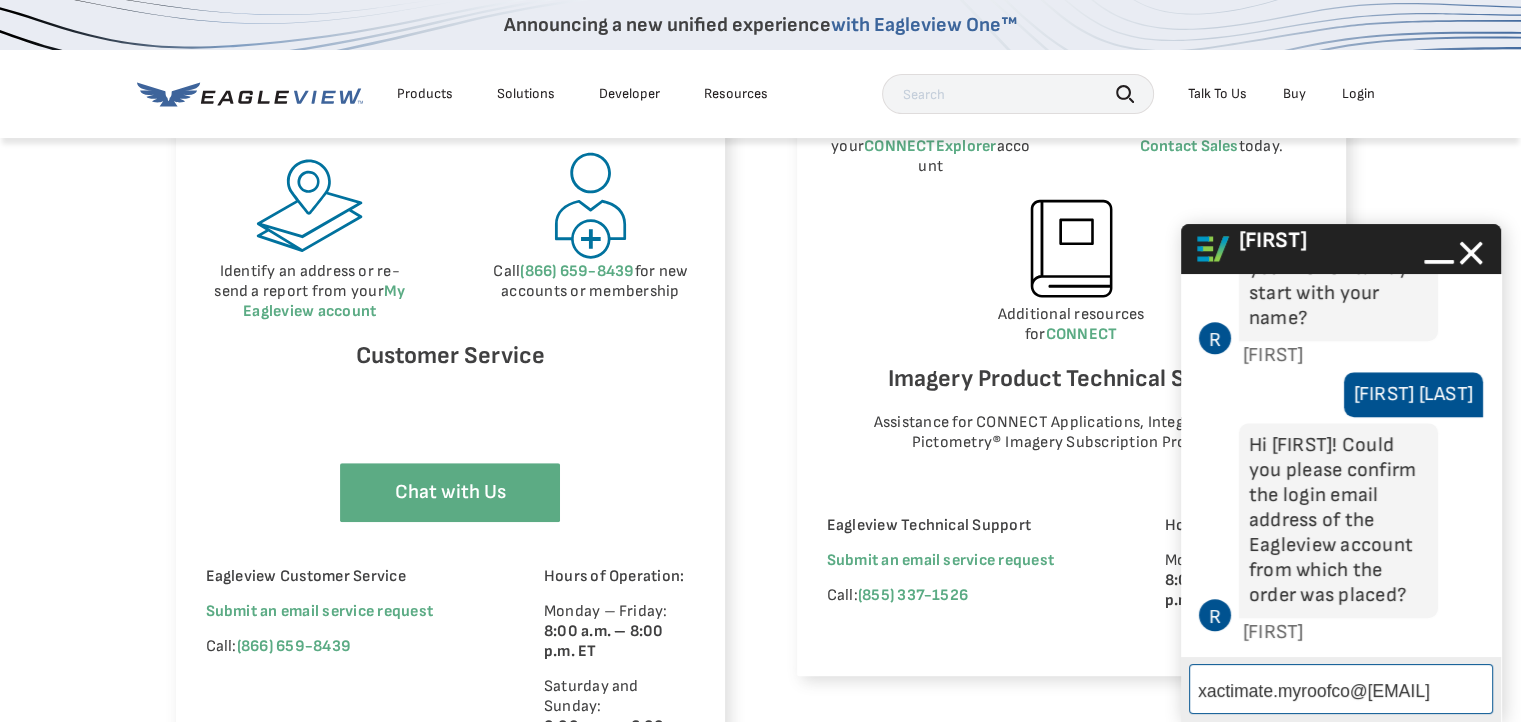 type on "xactimate.myroofco@gmail.com" 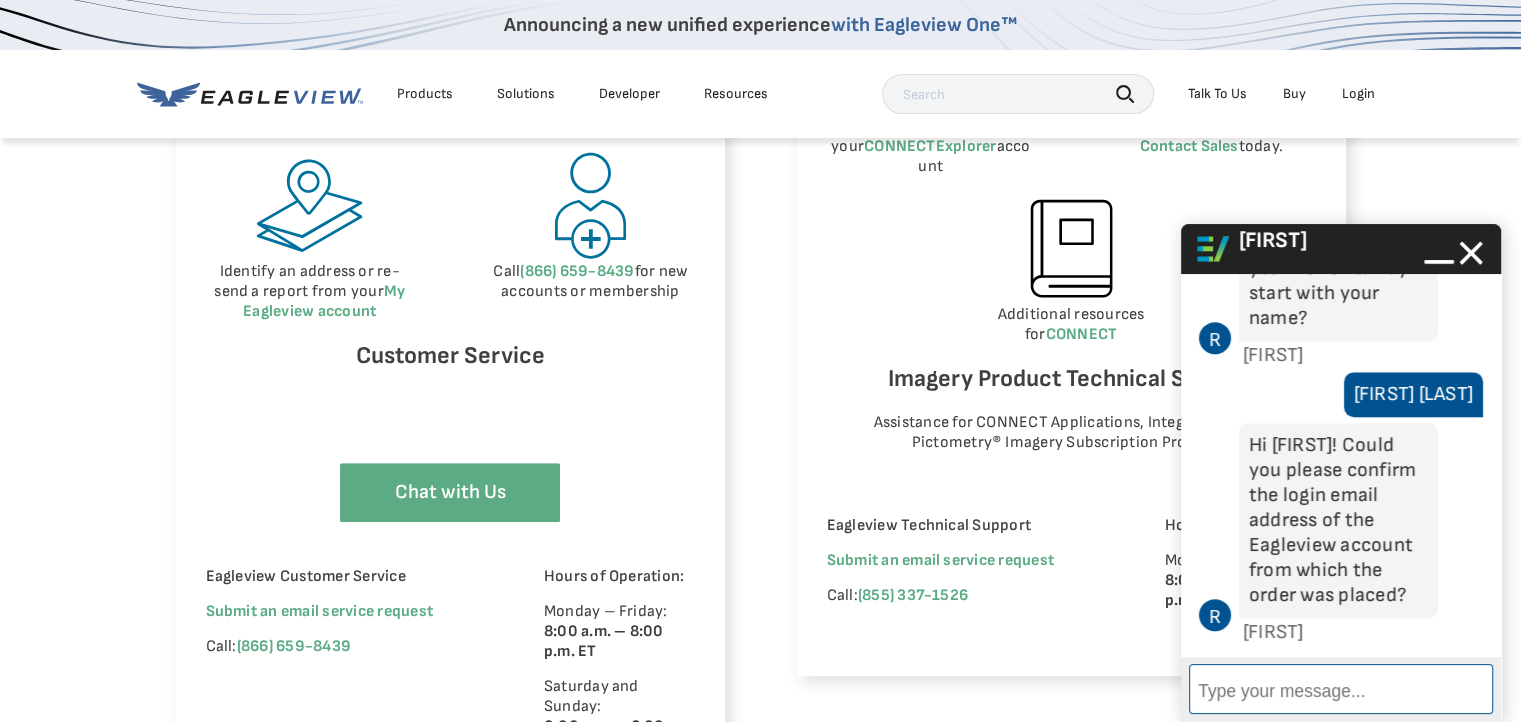 scroll, scrollTop: 1118, scrollLeft: 0, axis: vertical 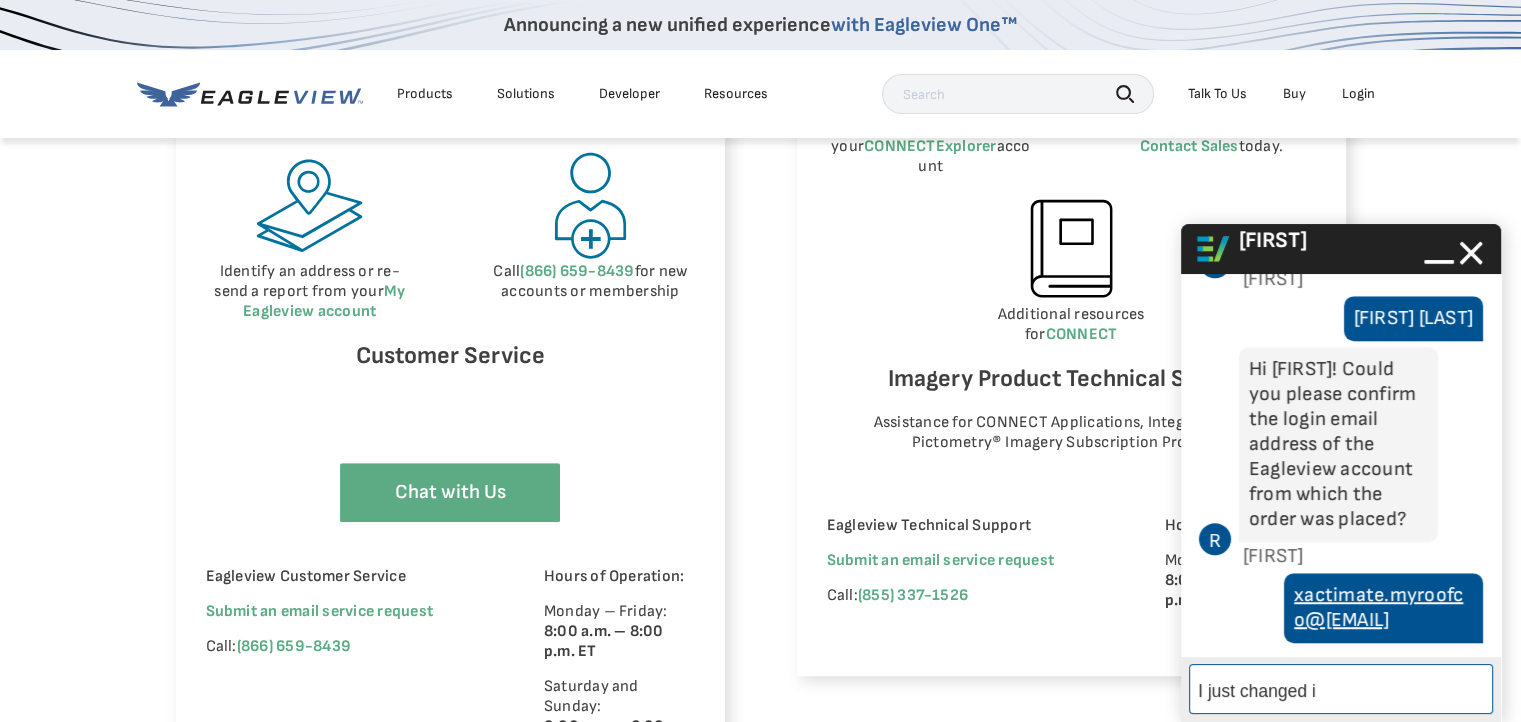 type on "I just changed it" 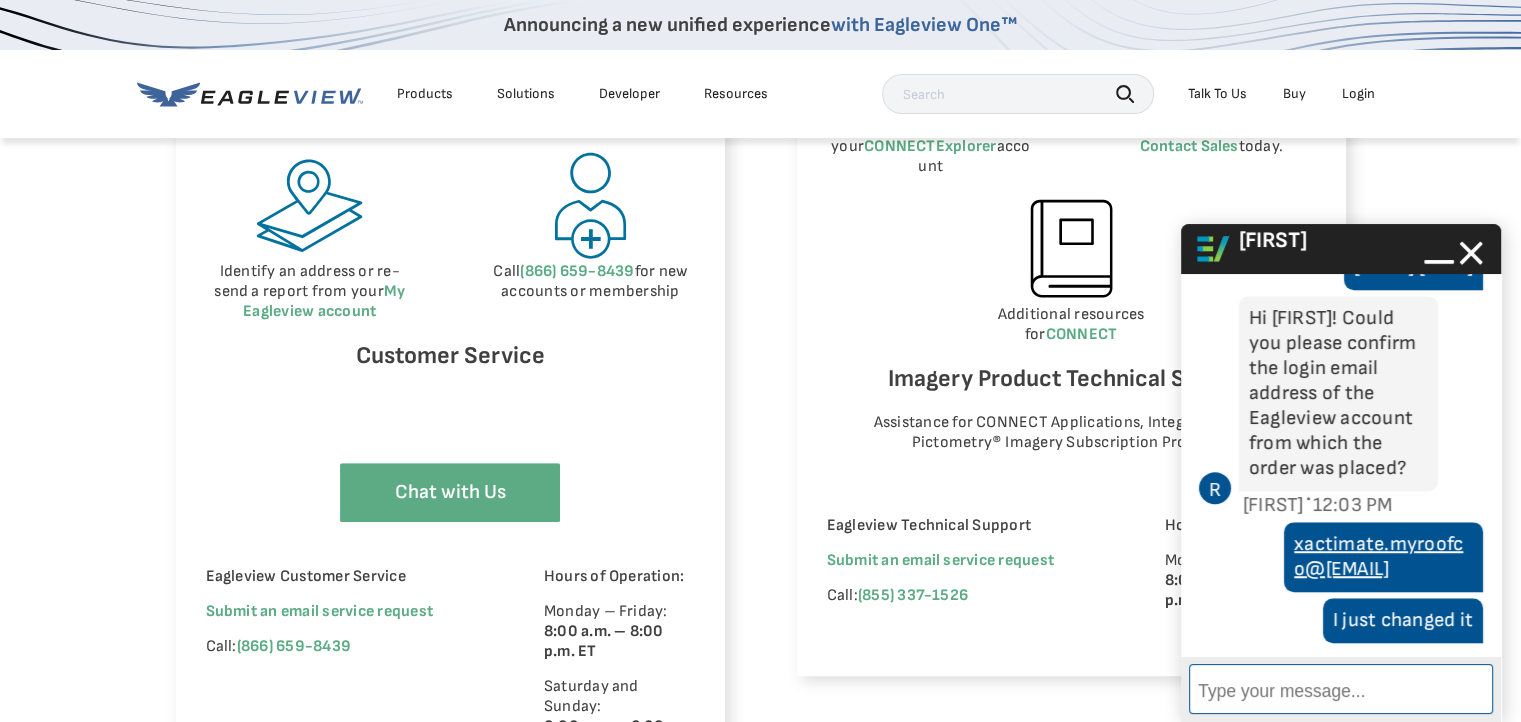 scroll, scrollTop: 1396, scrollLeft: 0, axis: vertical 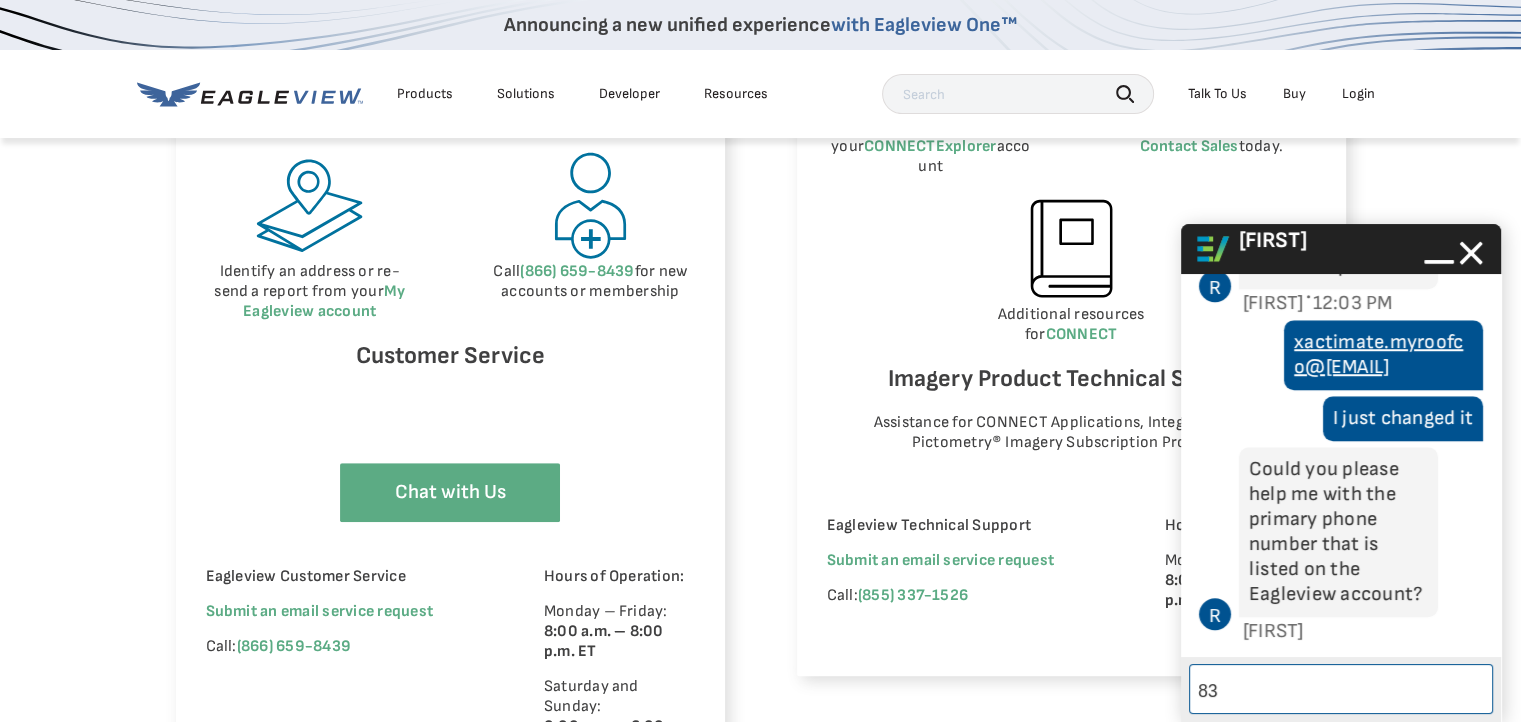 type on "8" 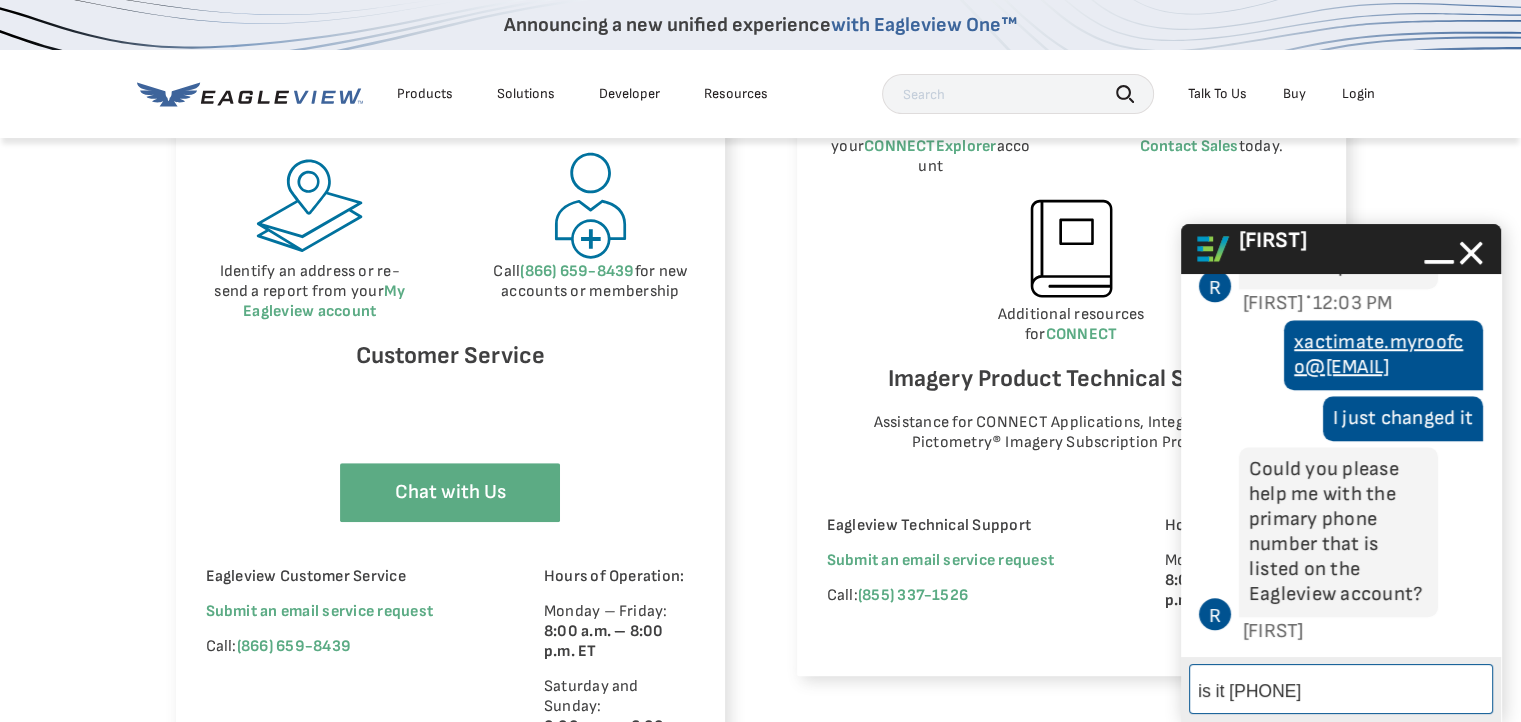 type on "is it 7262198299" 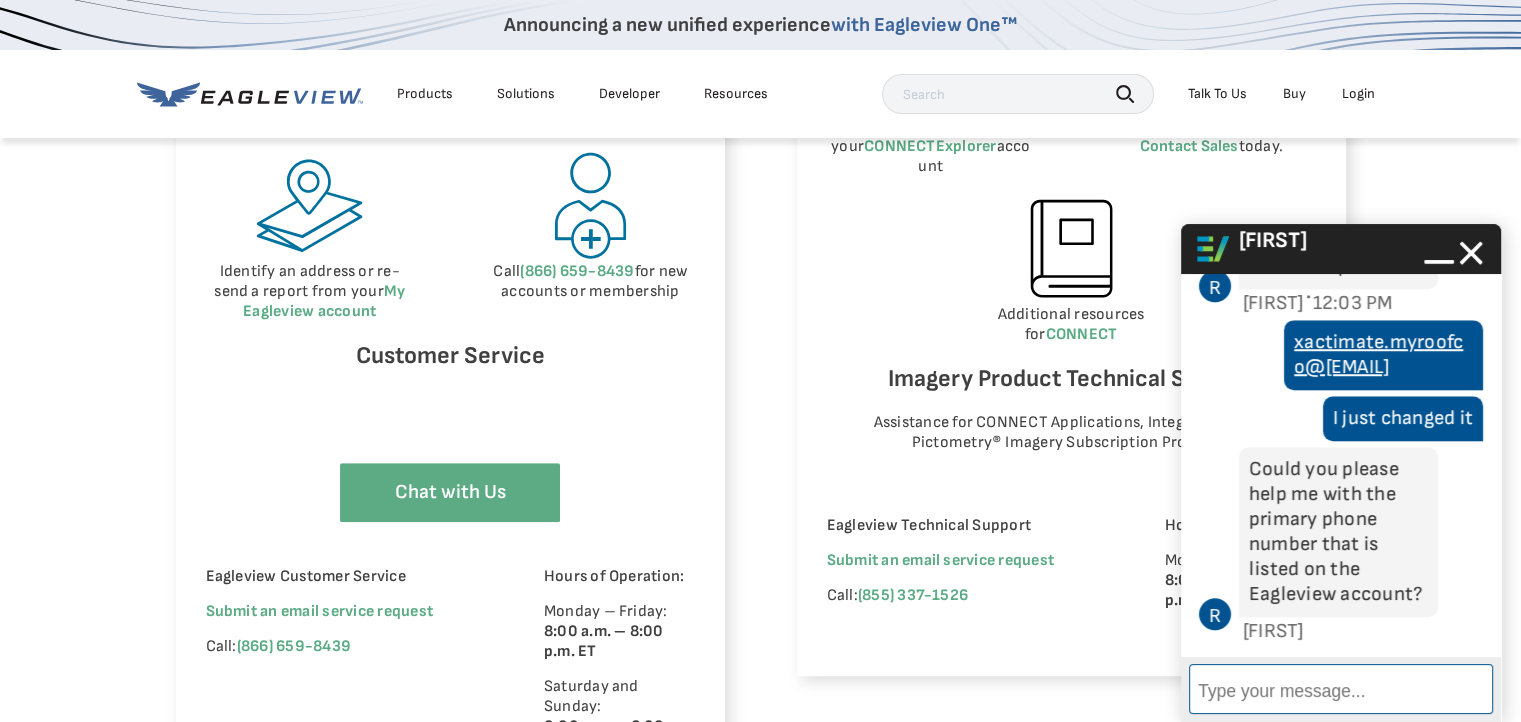 scroll, scrollTop: 1446, scrollLeft: 0, axis: vertical 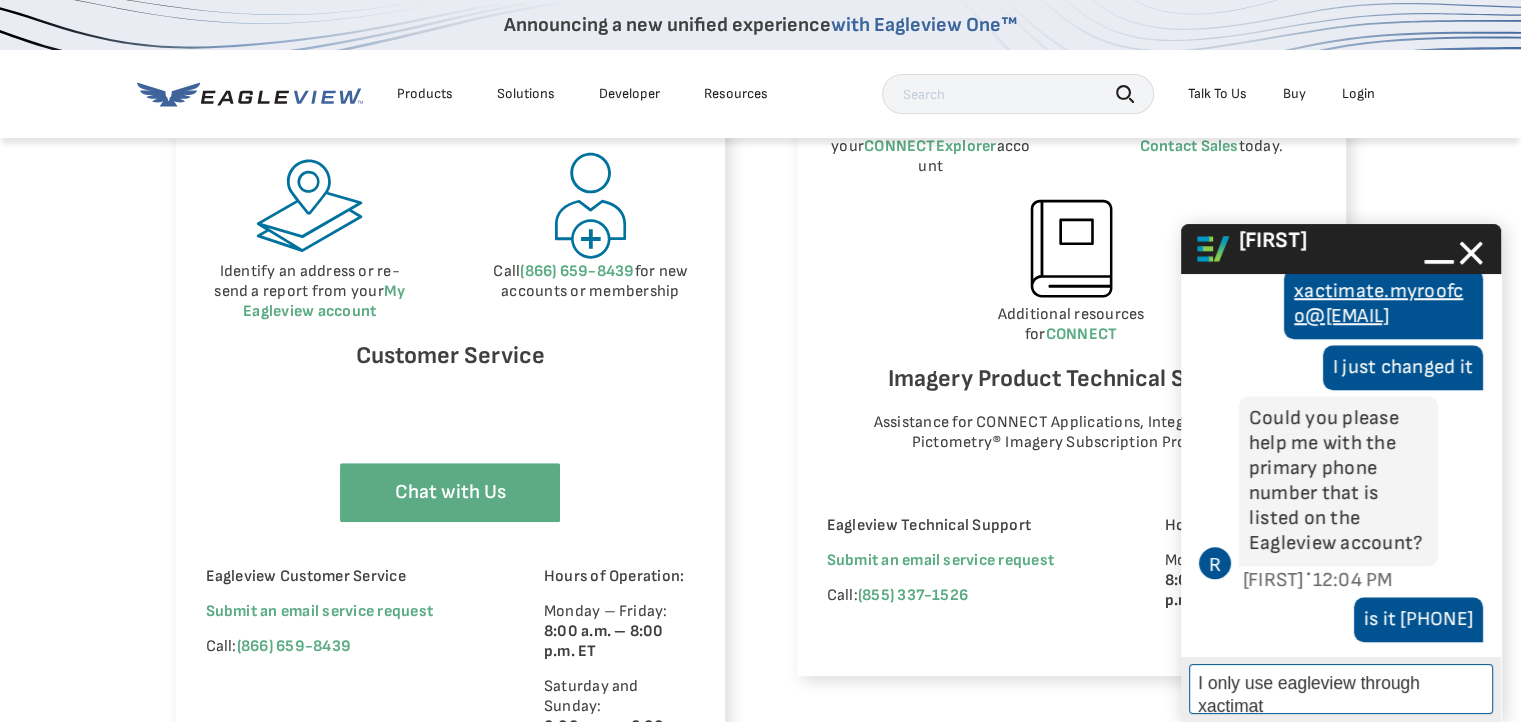 type on "I only use eagleview through xactimate" 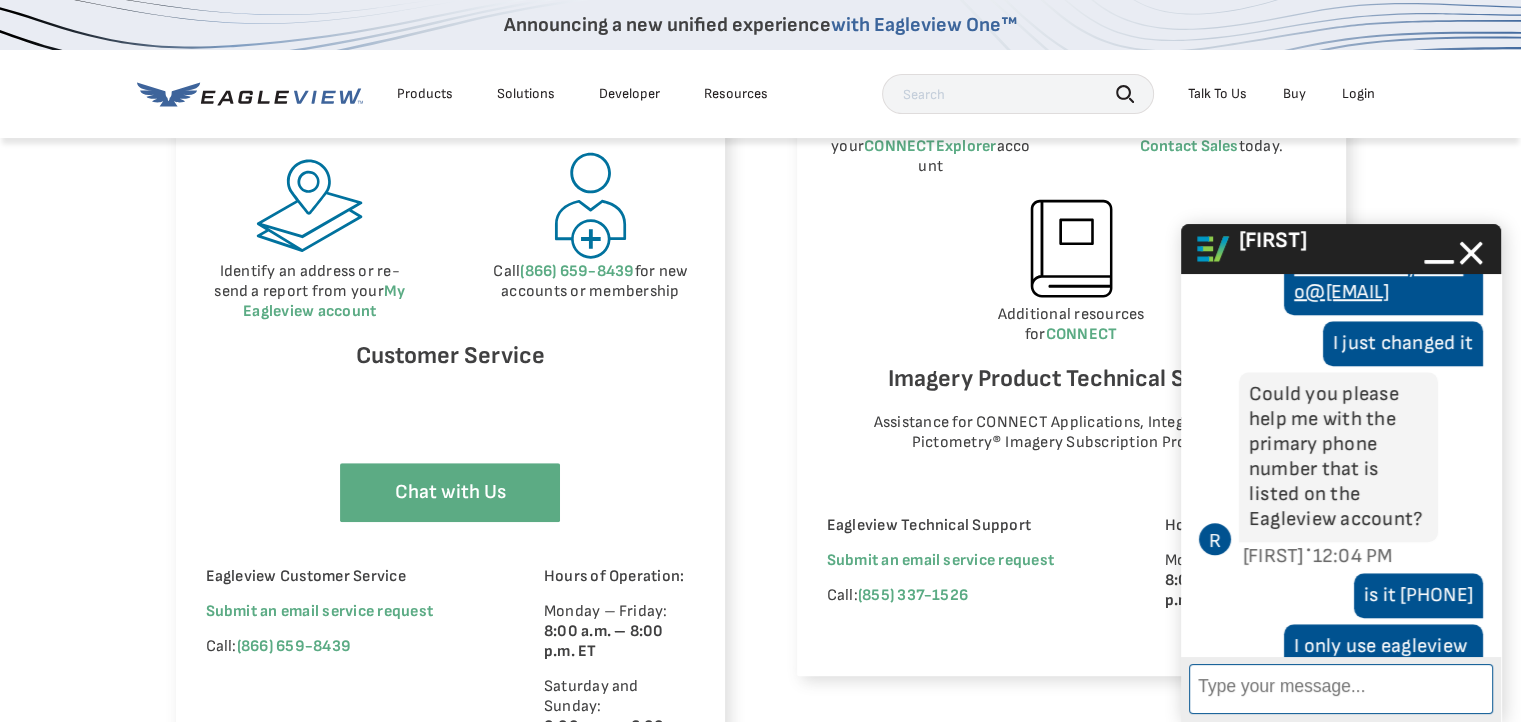scroll, scrollTop: 4, scrollLeft: 0, axis: vertical 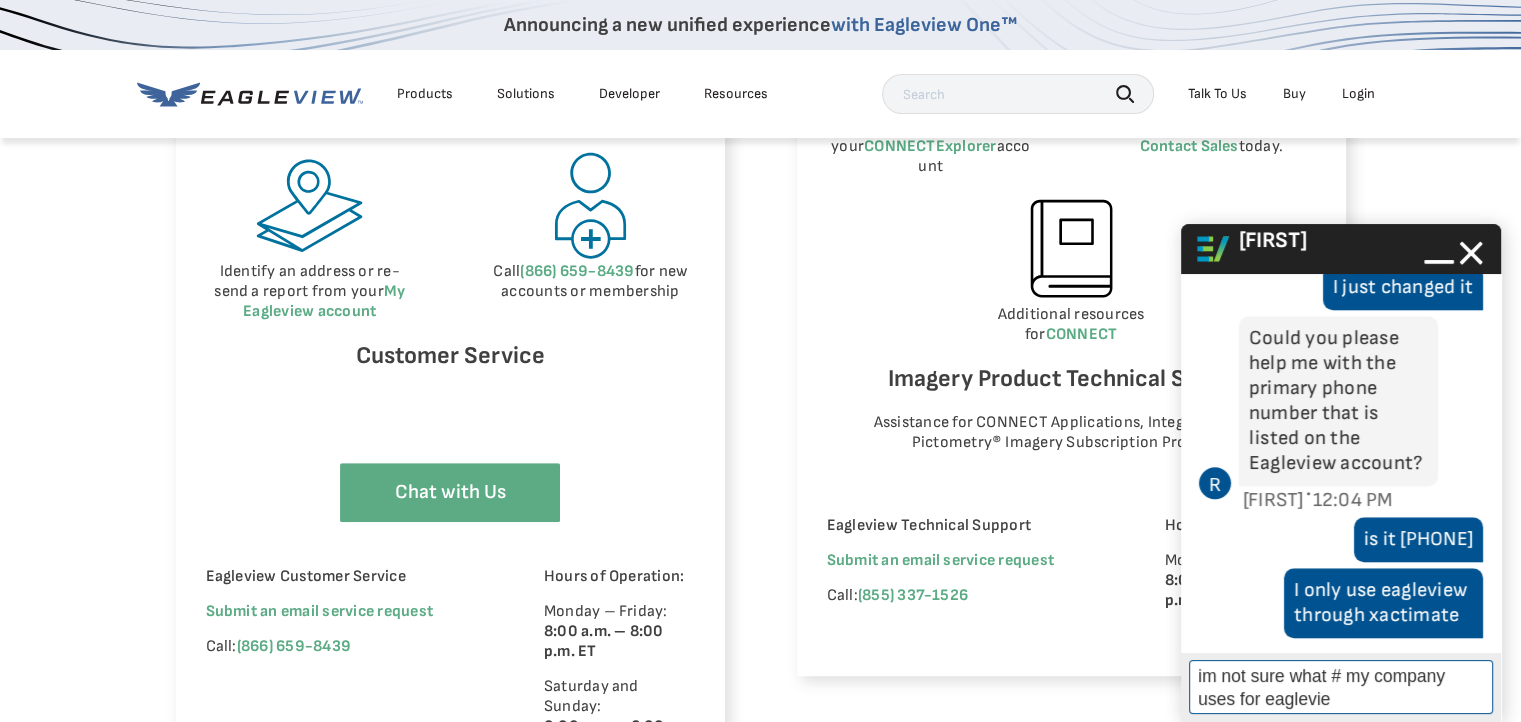 type on "im not sure what # my company uses for eagleview" 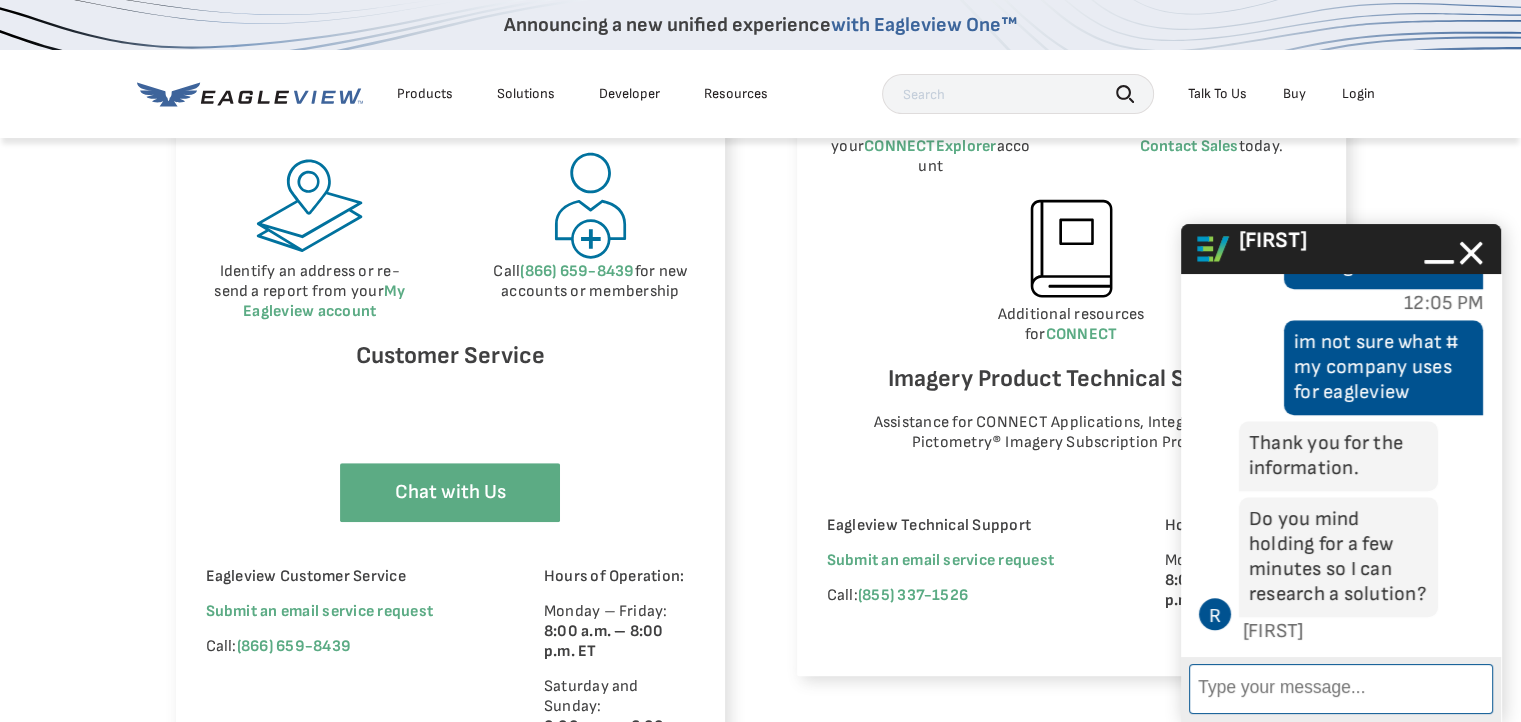scroll, scrollTop: 1925, scrollLeft: 0, axis: vertical 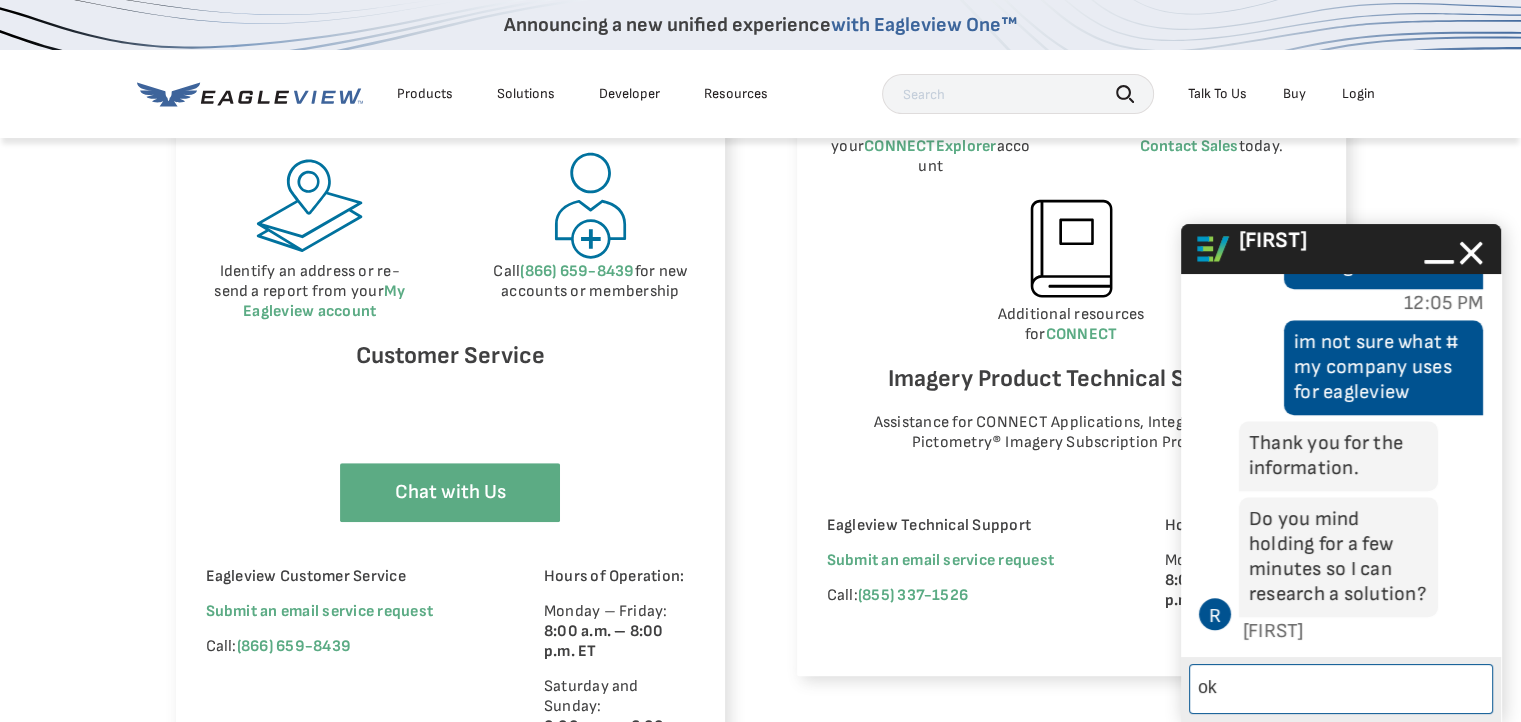 type on "ok\" 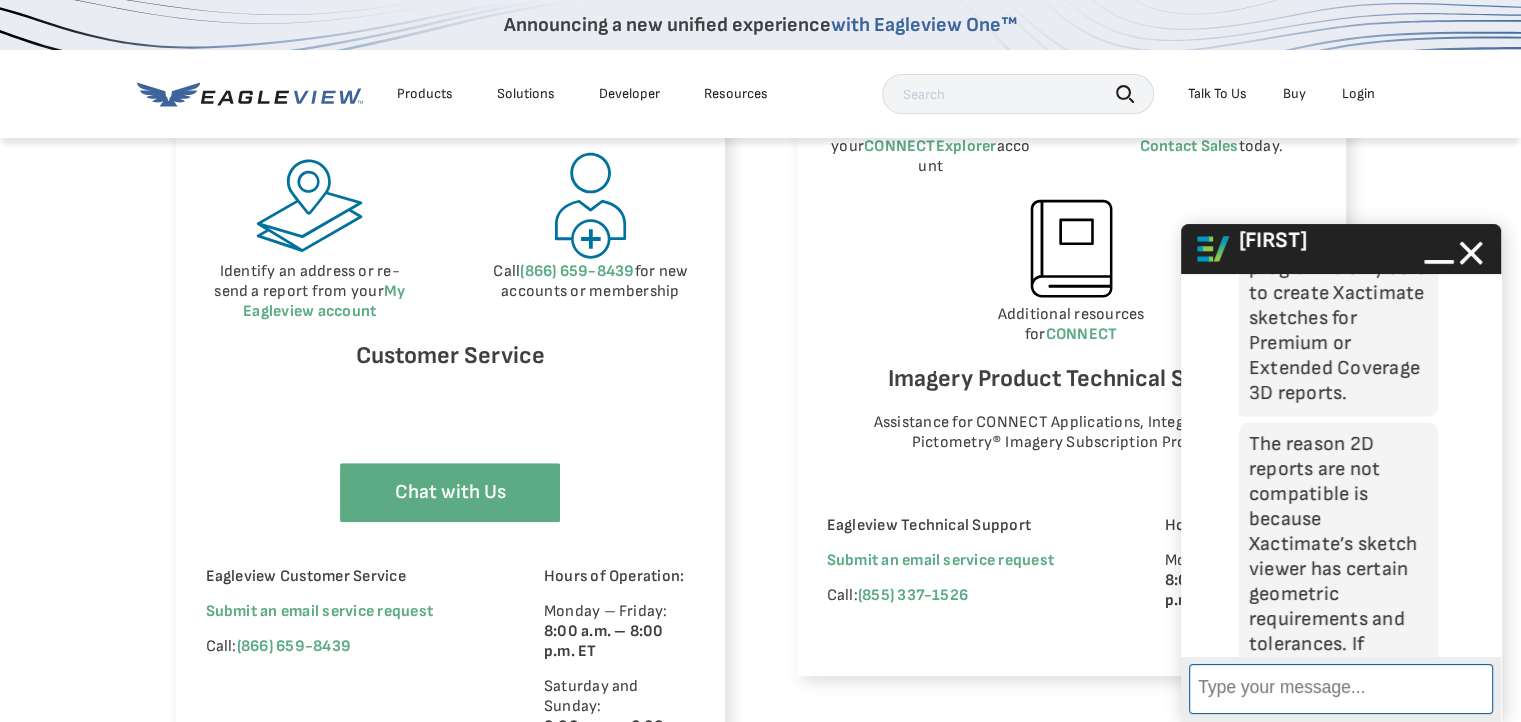 scroll, scrollTop: 3880, scrollLeft: 0, axis: vertical 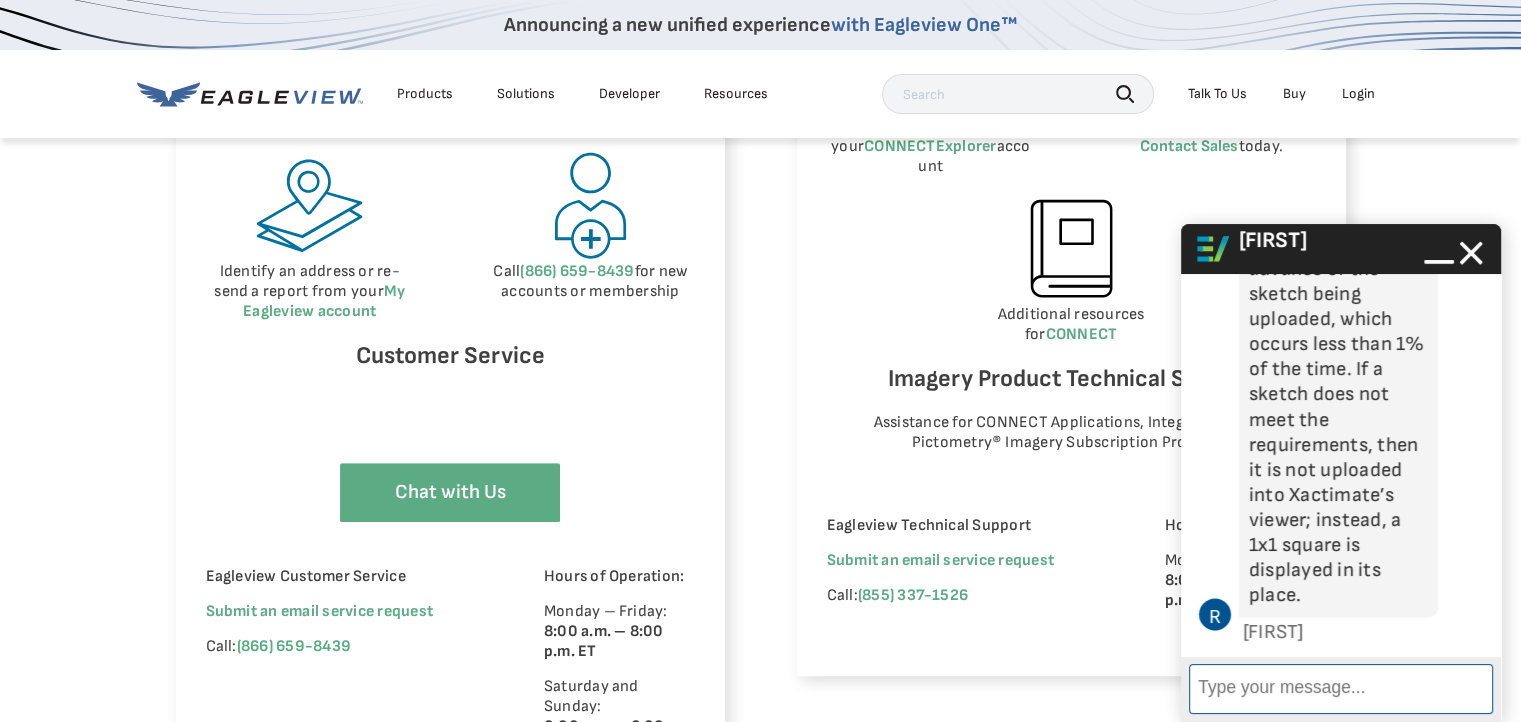 click on "Enter Message" at bounding box center (1341, 689) 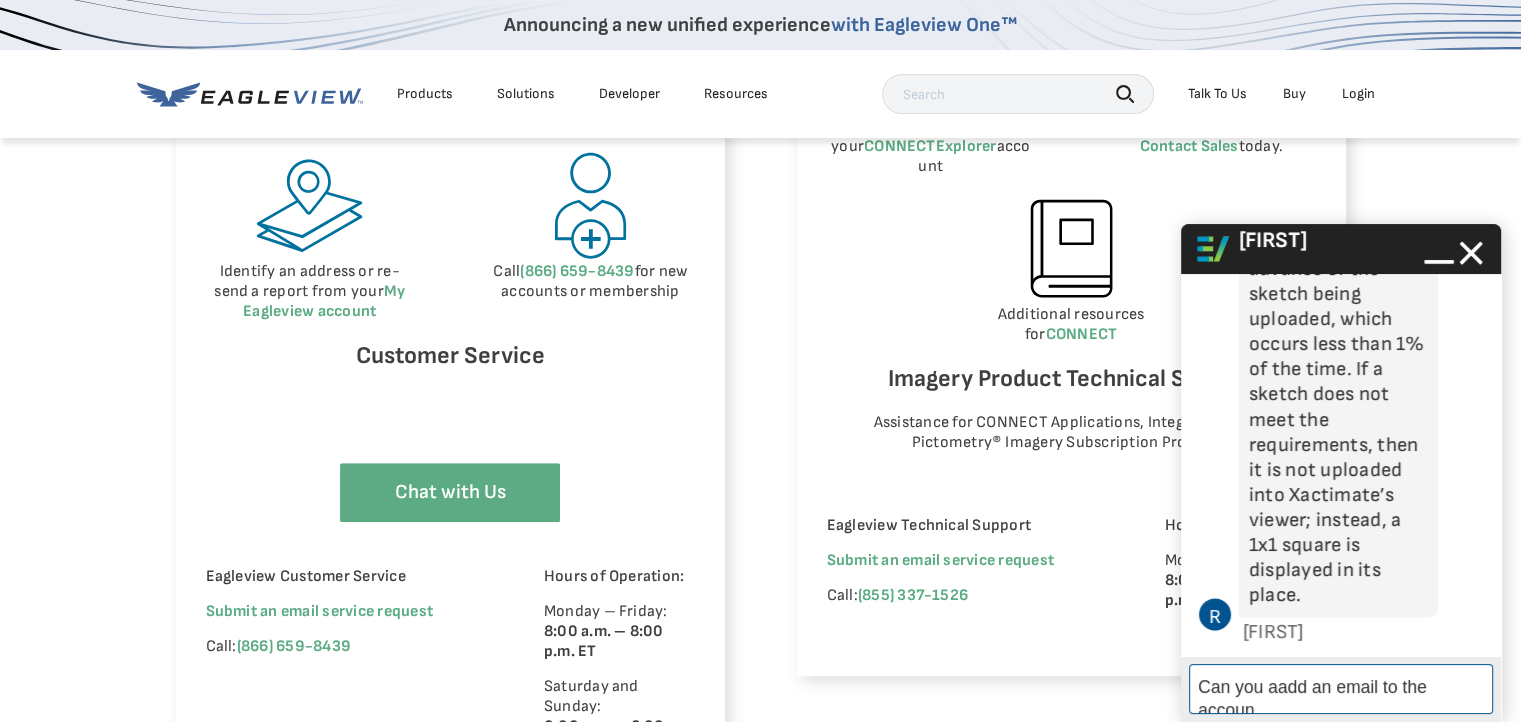 scroll, scrollTop: 3884, scrollLeft: 0, axis: vertical 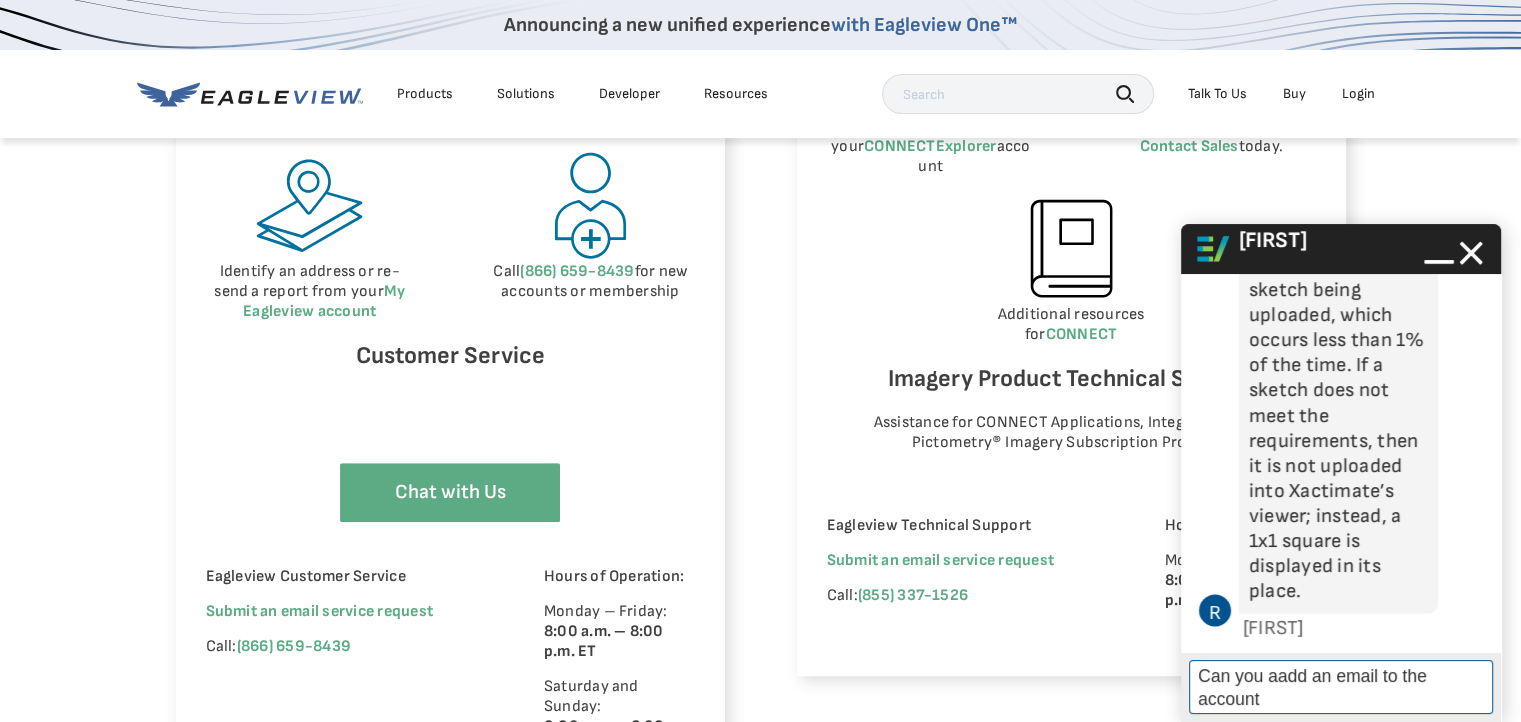 click on "Can you aadd an email to the account" at bounding box center [1341, 687] 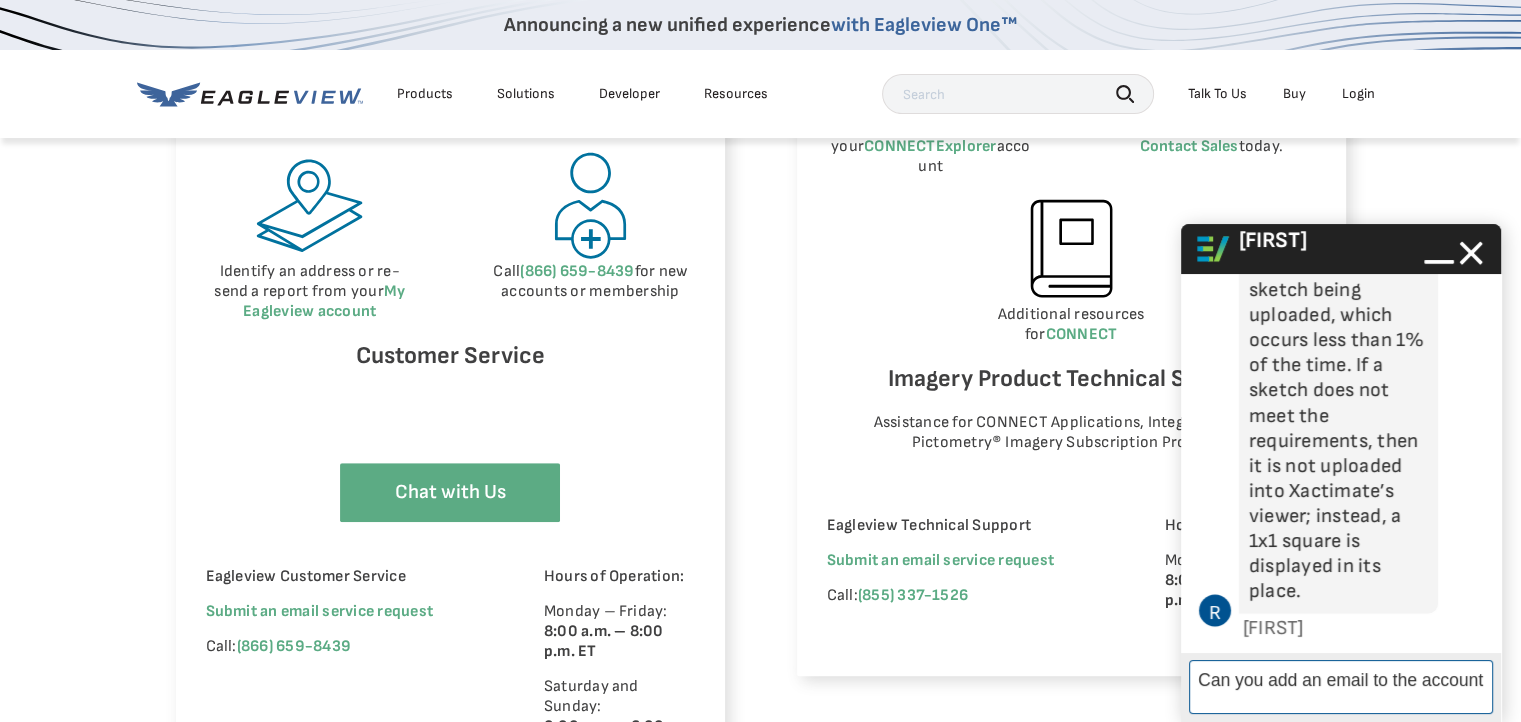 scroll, scrollTop: 0, scrollLeft: 0, axis: both 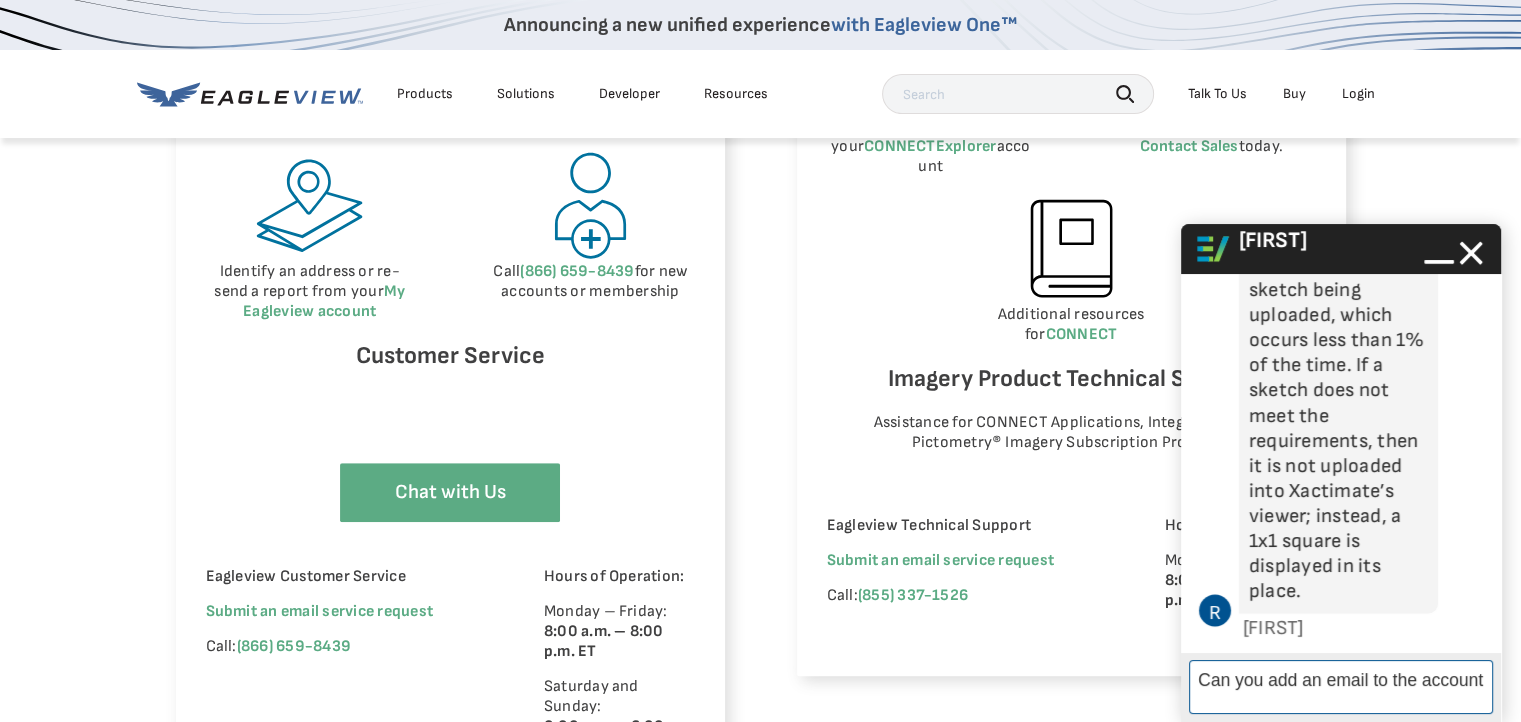click on "Can you add an email to the account" at bounding box center (1341, 687) 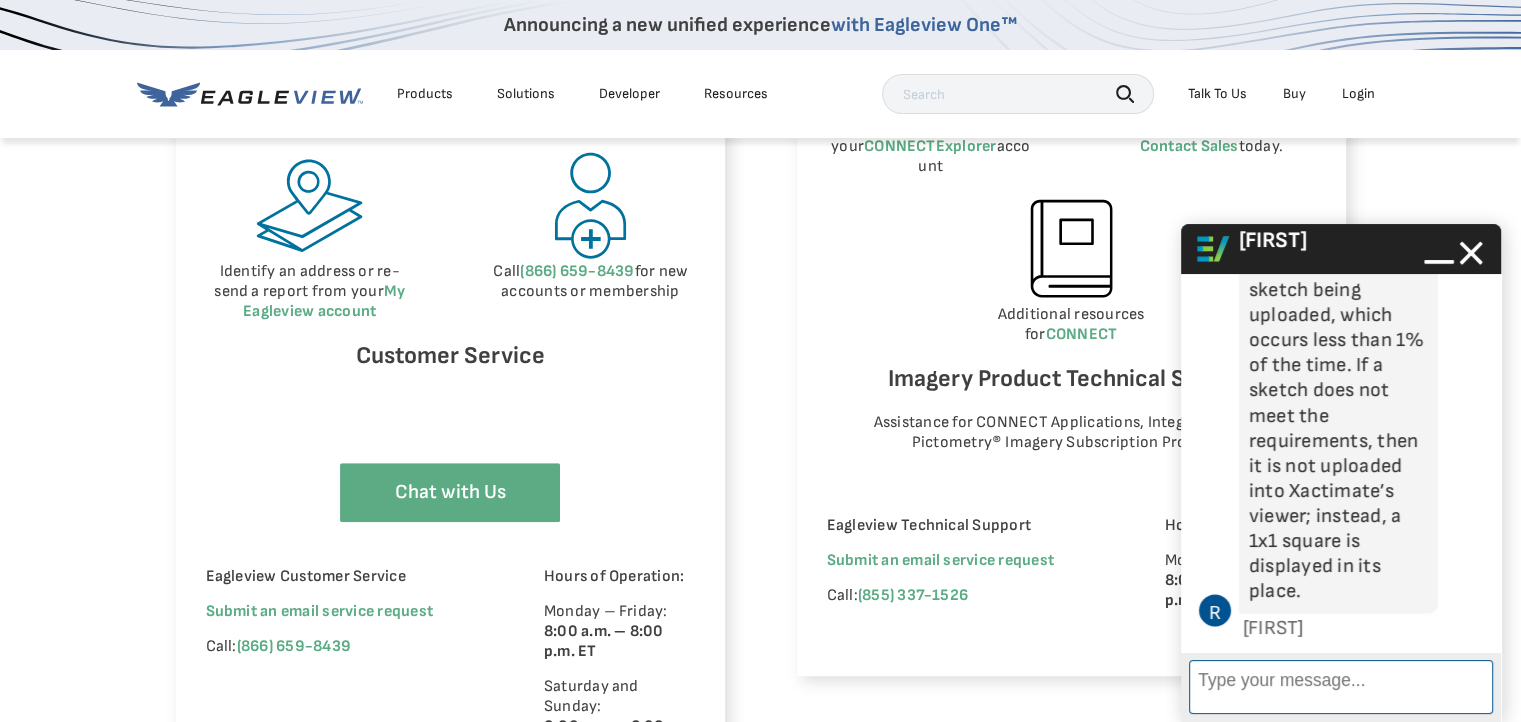scroll, scrollTop: 3980, scrollLeft: 0, axis: vertical 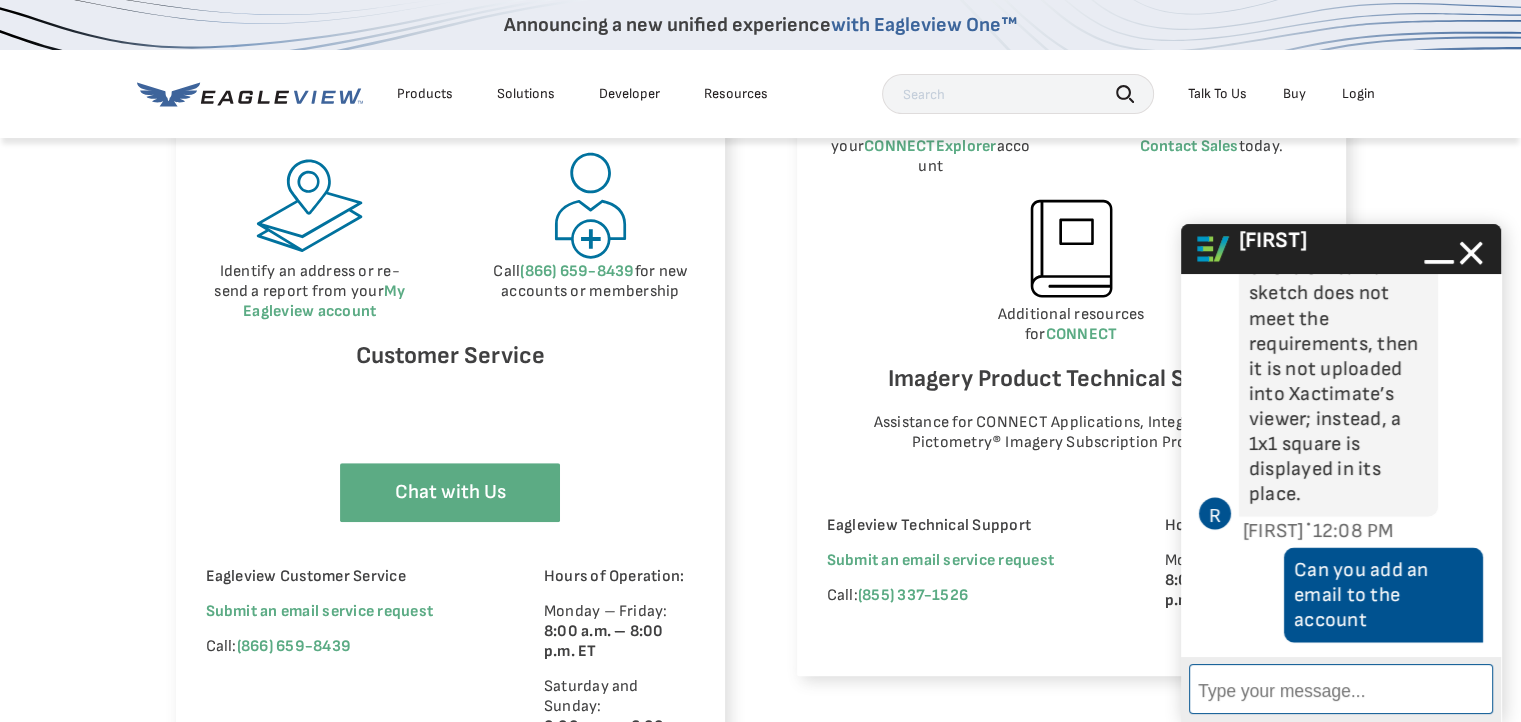 click on "Enter Message" at bounding box center (1341, 689) 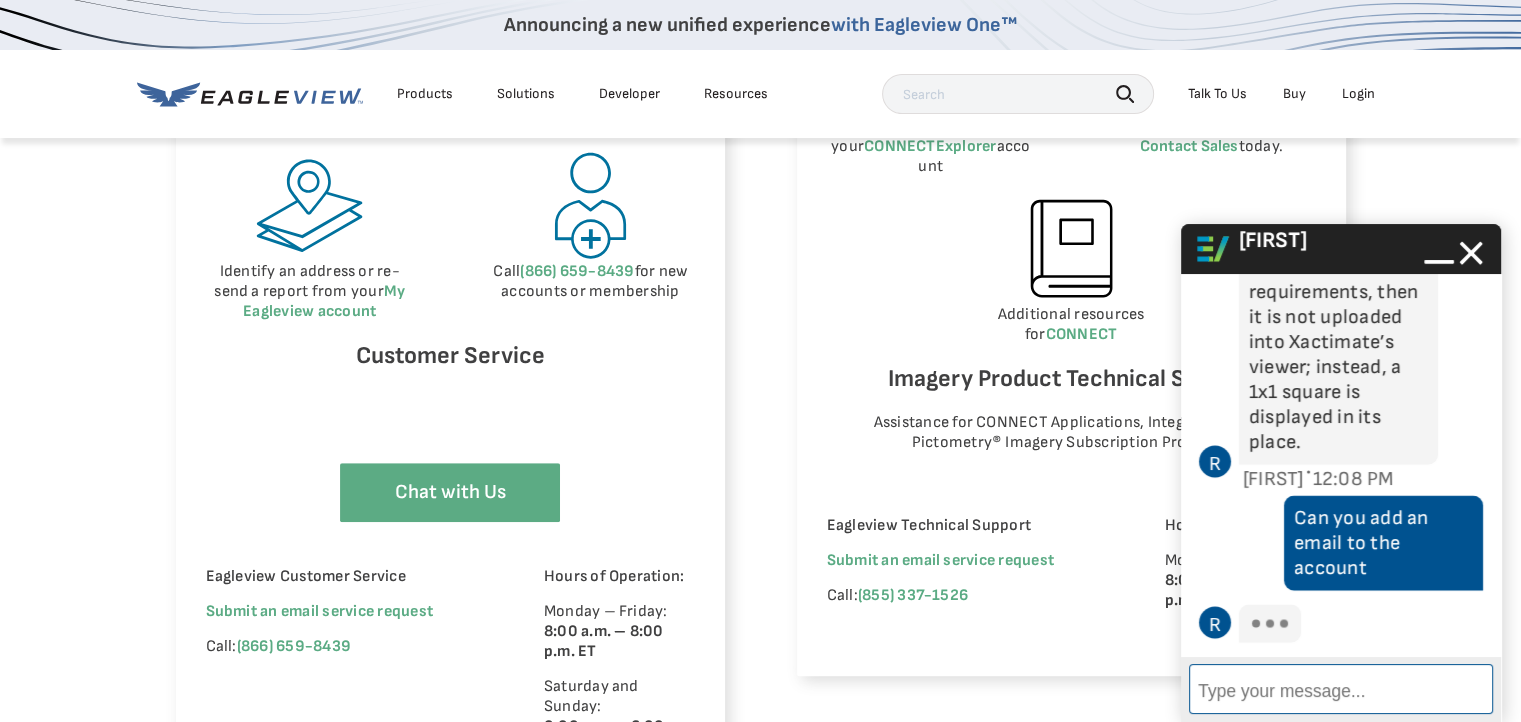 click on "Enter Message" at bounding box center (1341, 689) 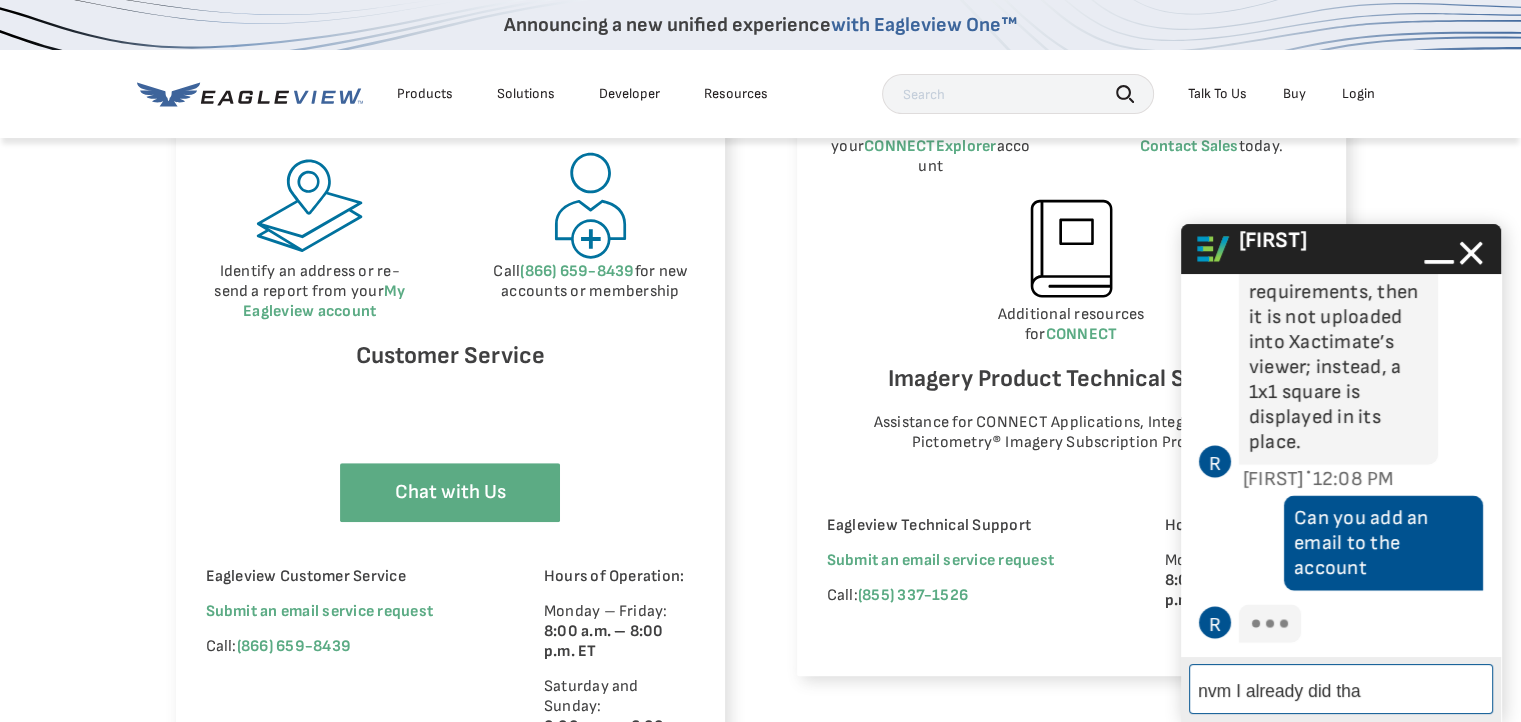 type on "nvm I already did that" 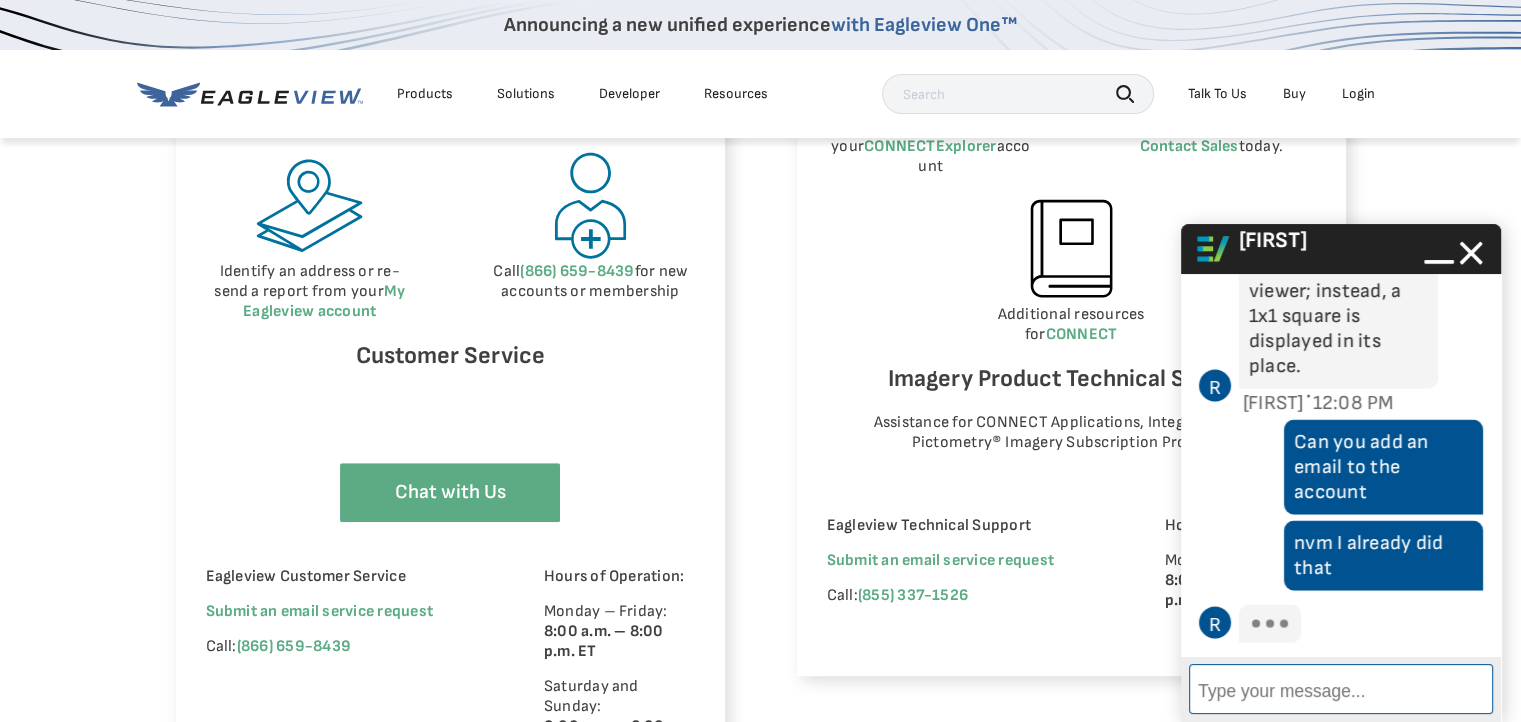 scroll, scrollTop: 4108, scrollLeft: 0, axis: vertical 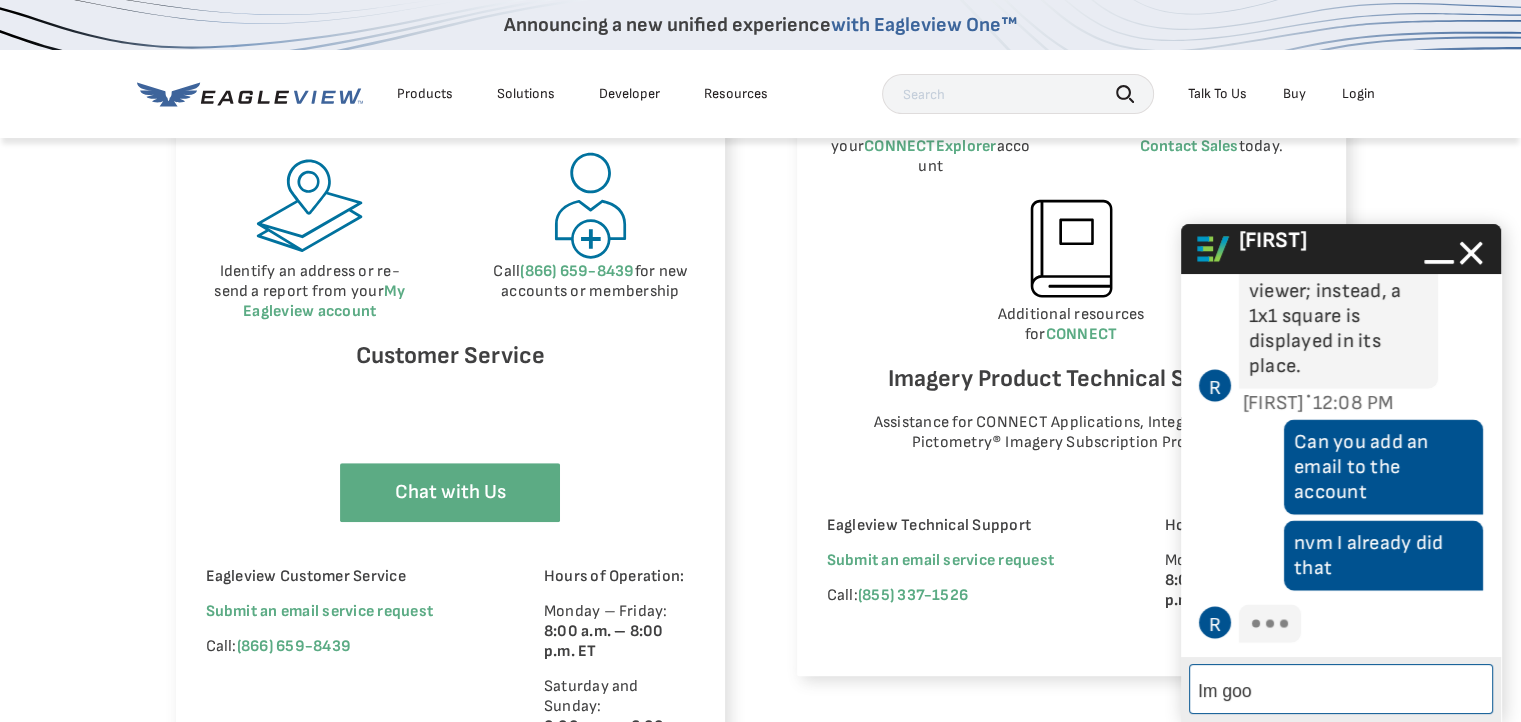 type on "Im good" 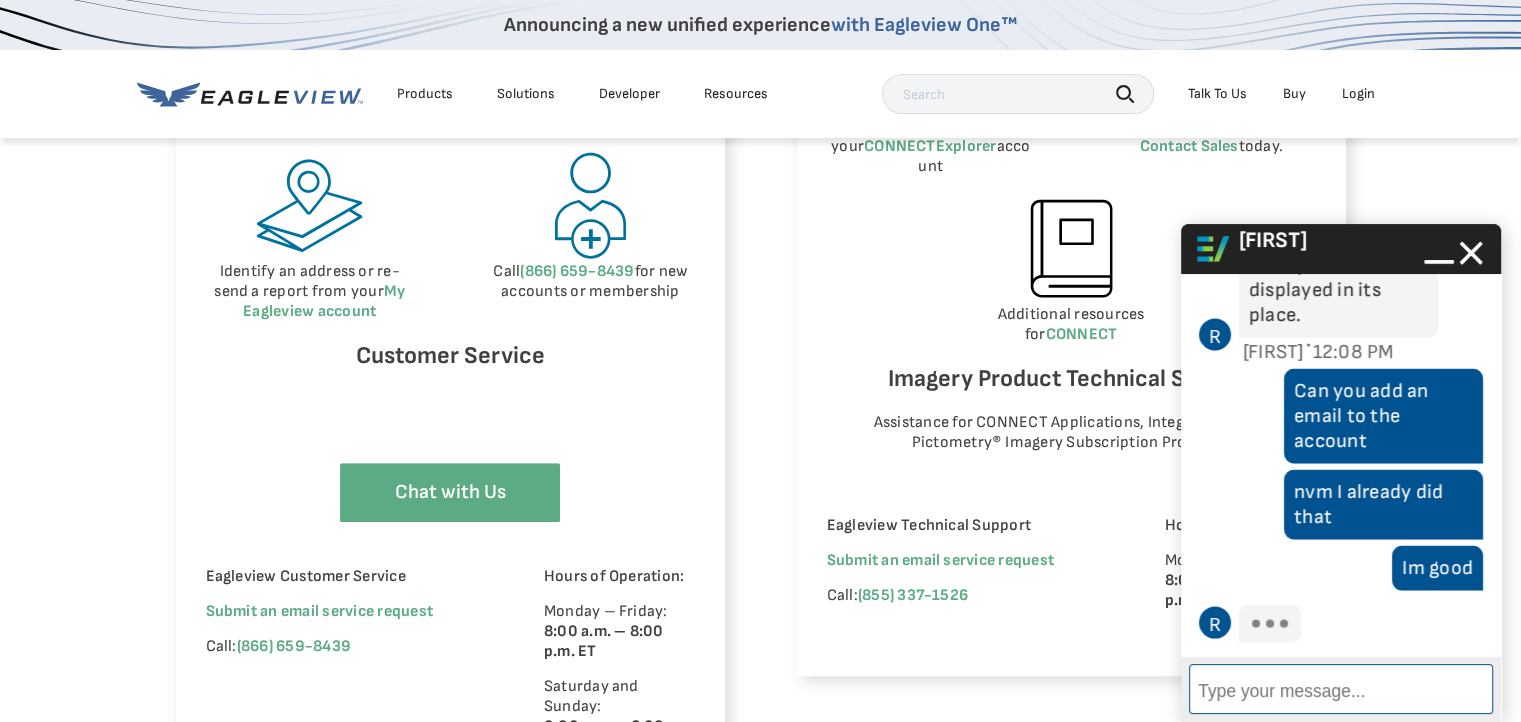 scroll, scrollTop: 4160, scrollLeft: 0, axis: vertical 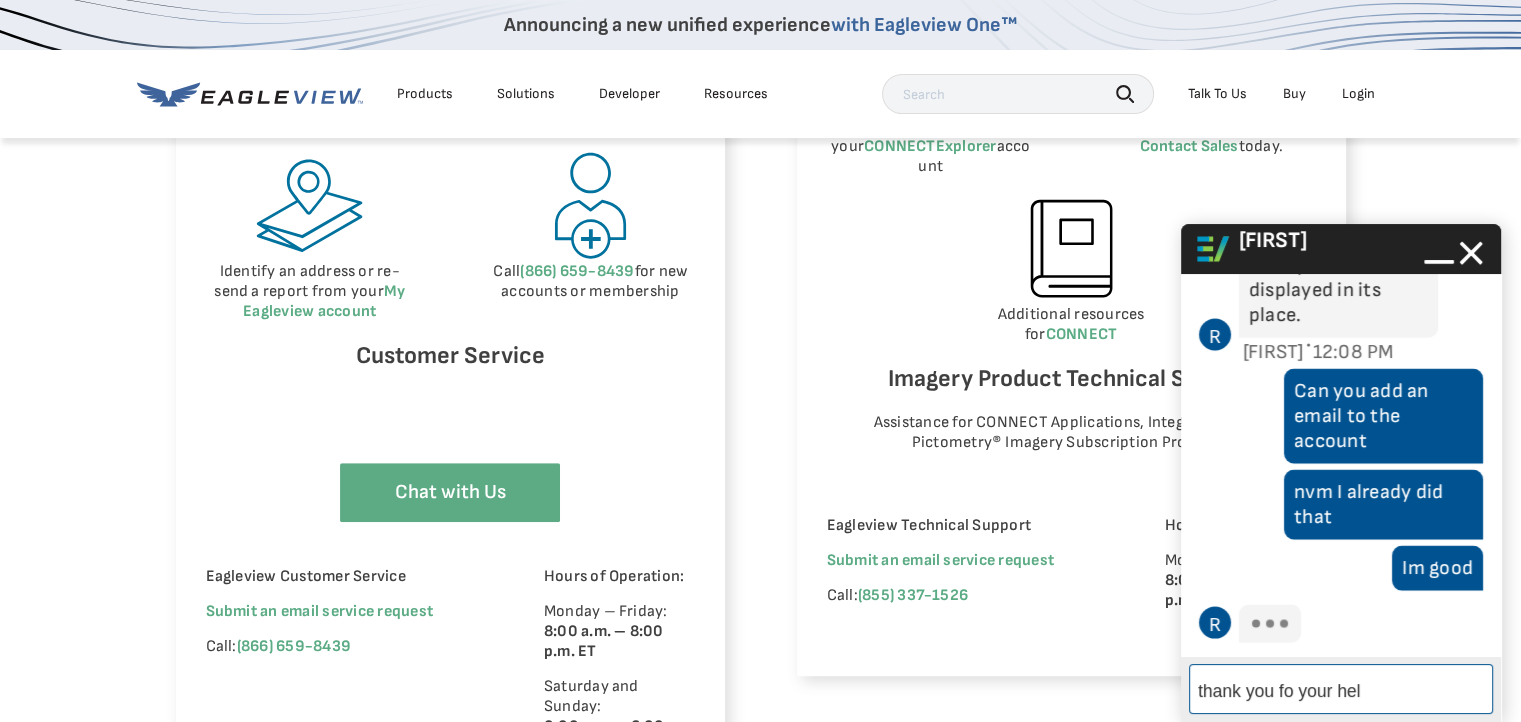 type on "thank you fo your help" 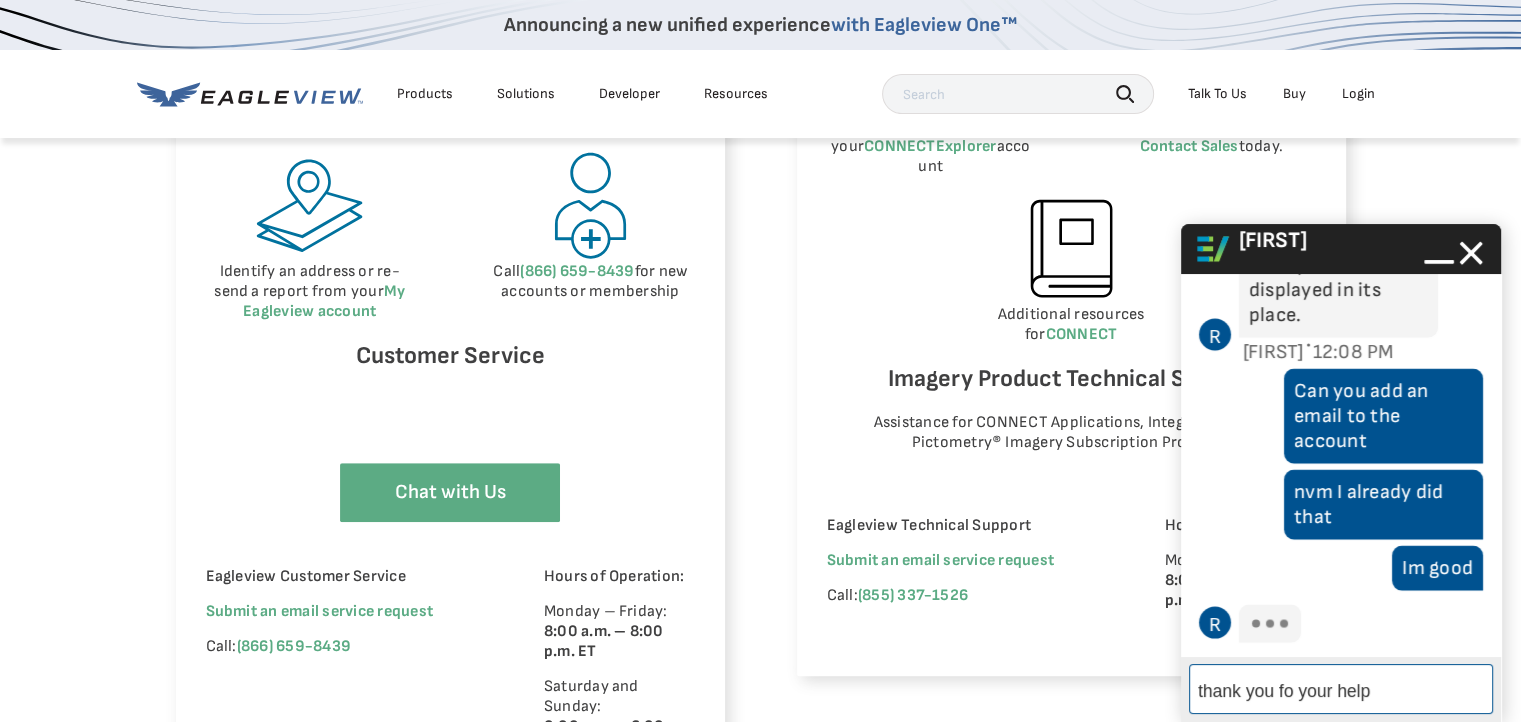 type 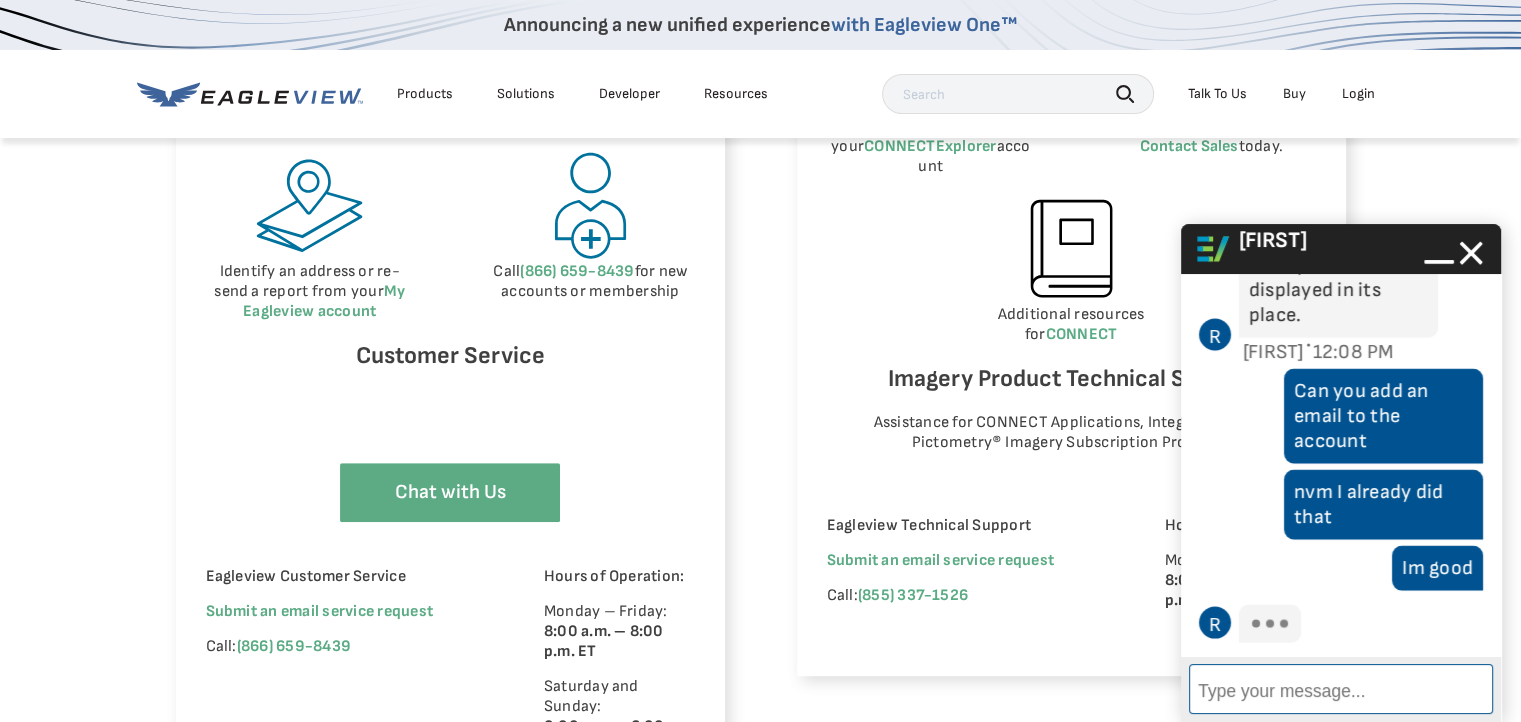 scroll, scrollTop: 4236, scrollLeft: 0, axis: vertical 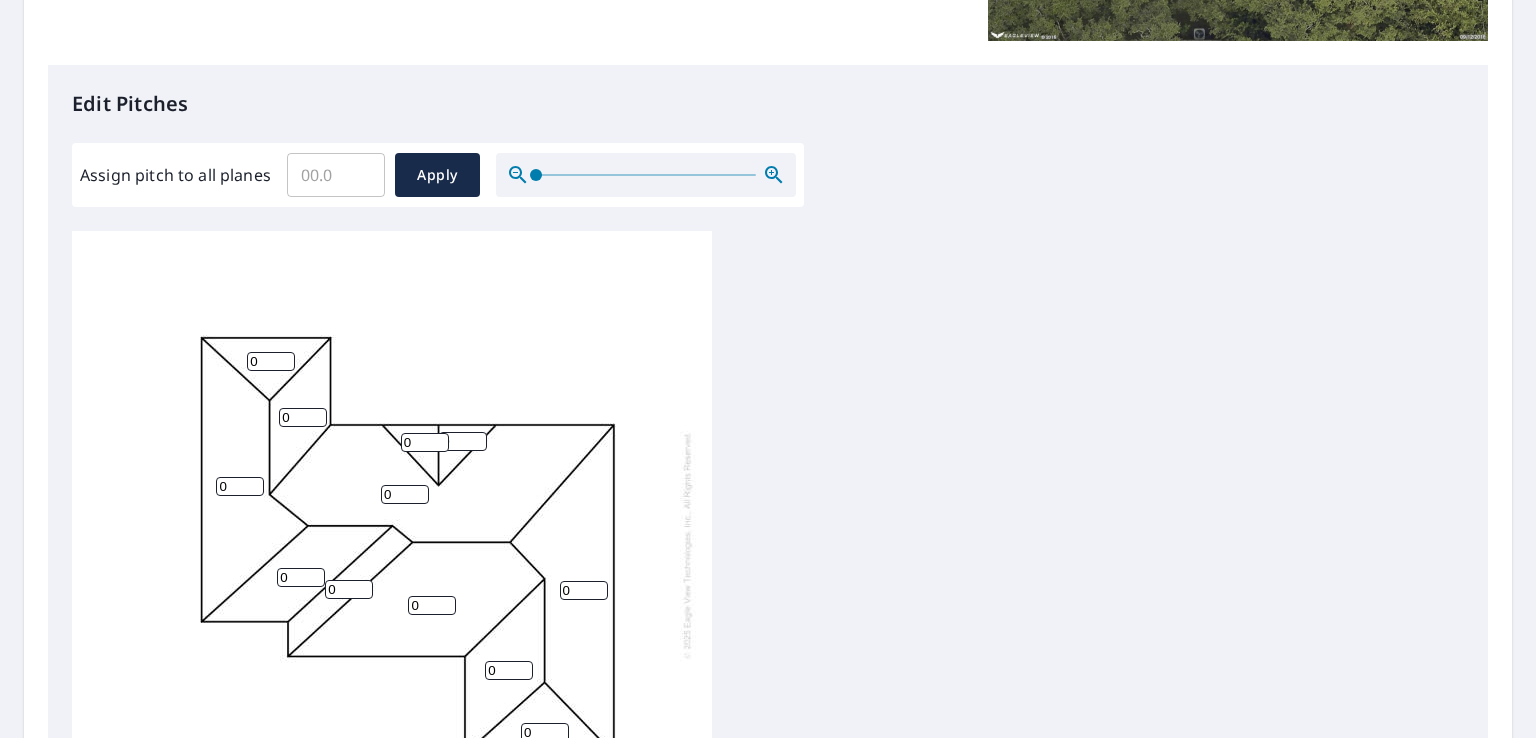 click on "Assign pitch to all planes" at bounding box center [336, 175] 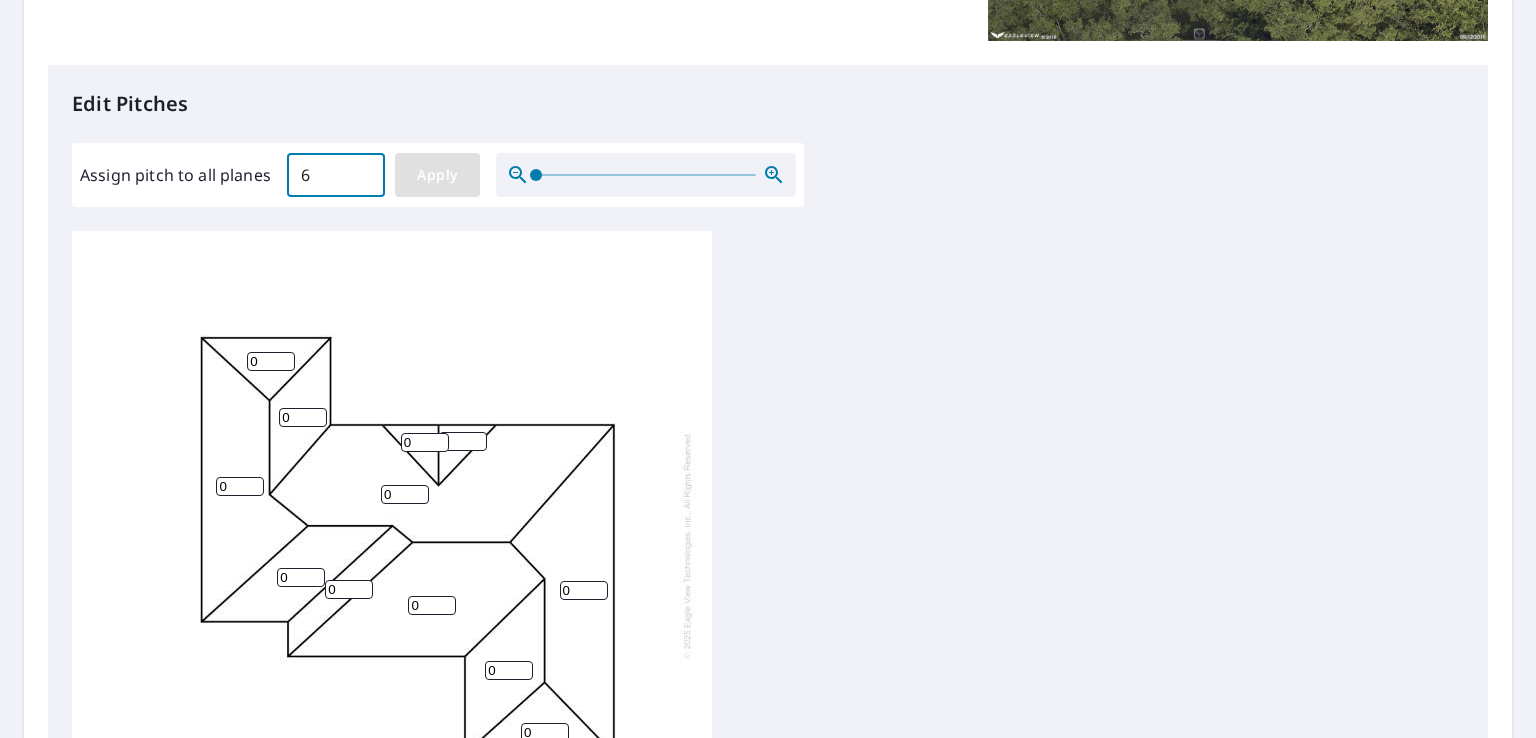 type on "6" 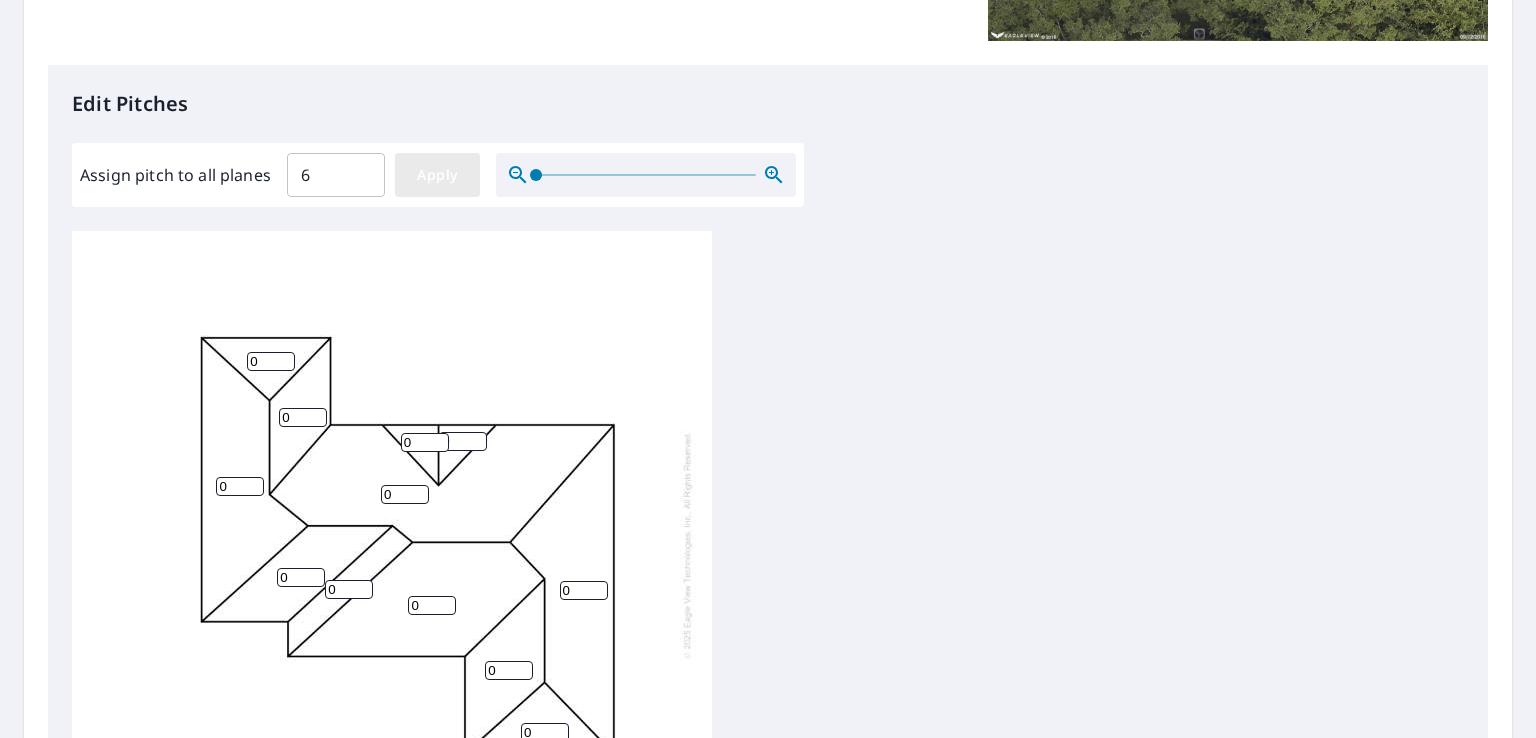 click on "Apply" at bounding box center [437, 175] 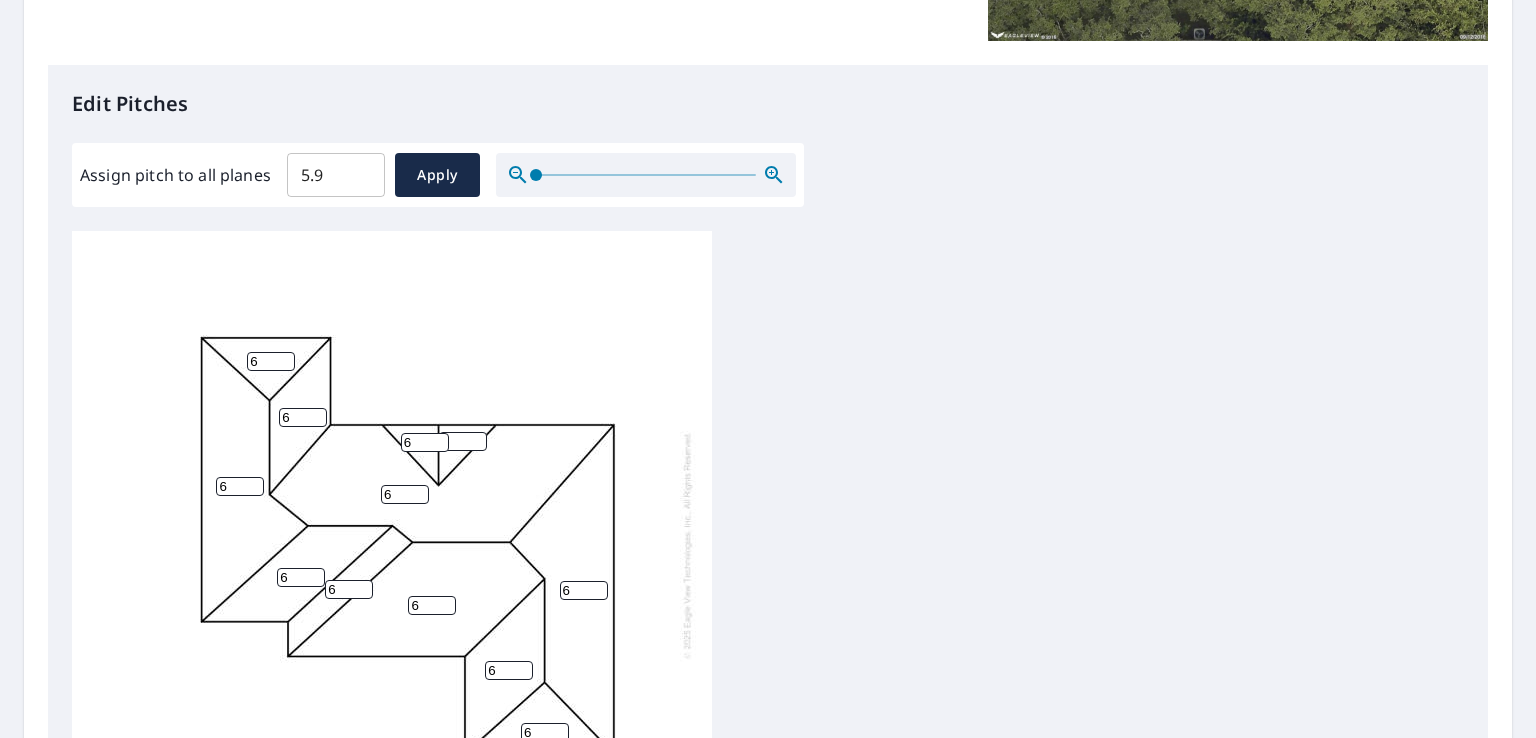 click on "5.9" at bounding box center [336, 175] 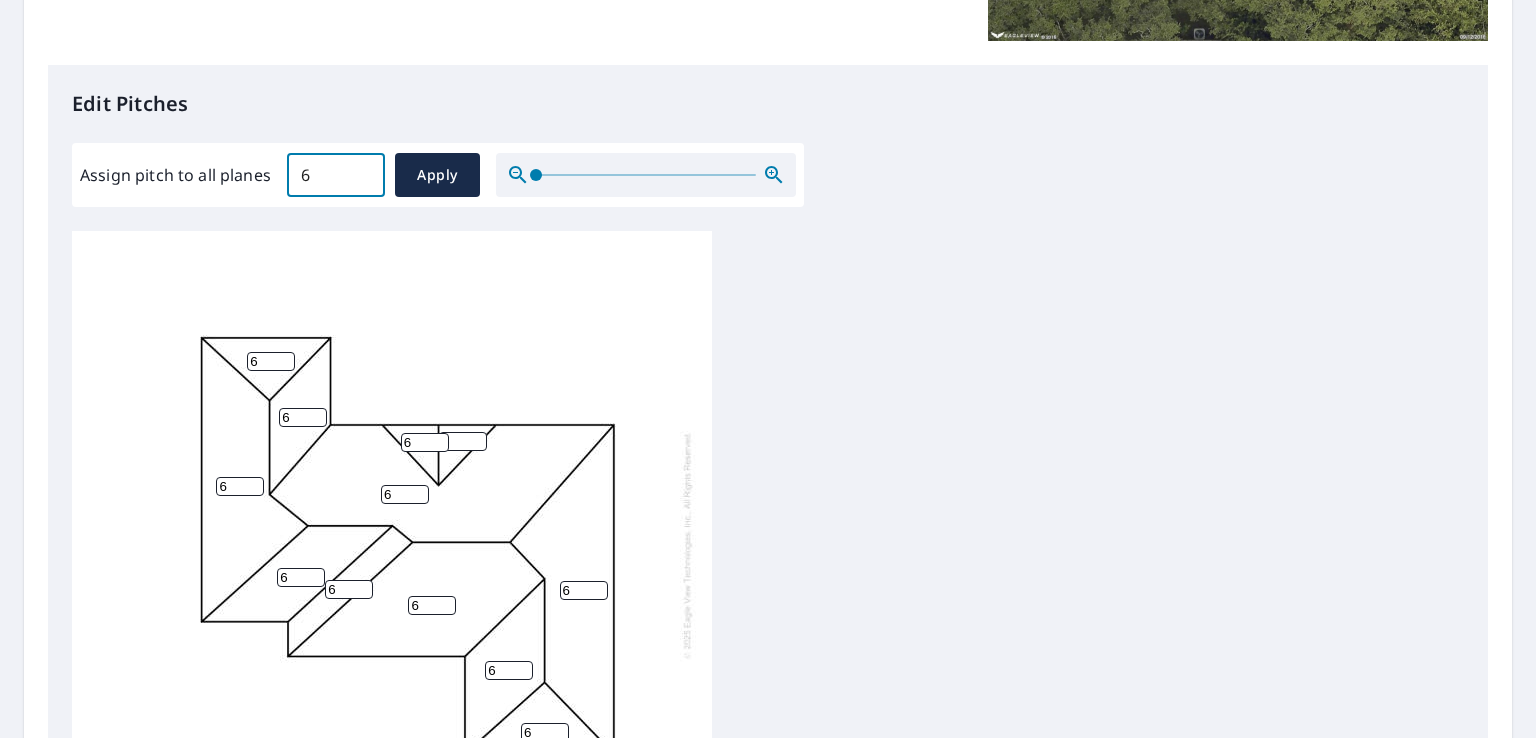 type on "6" 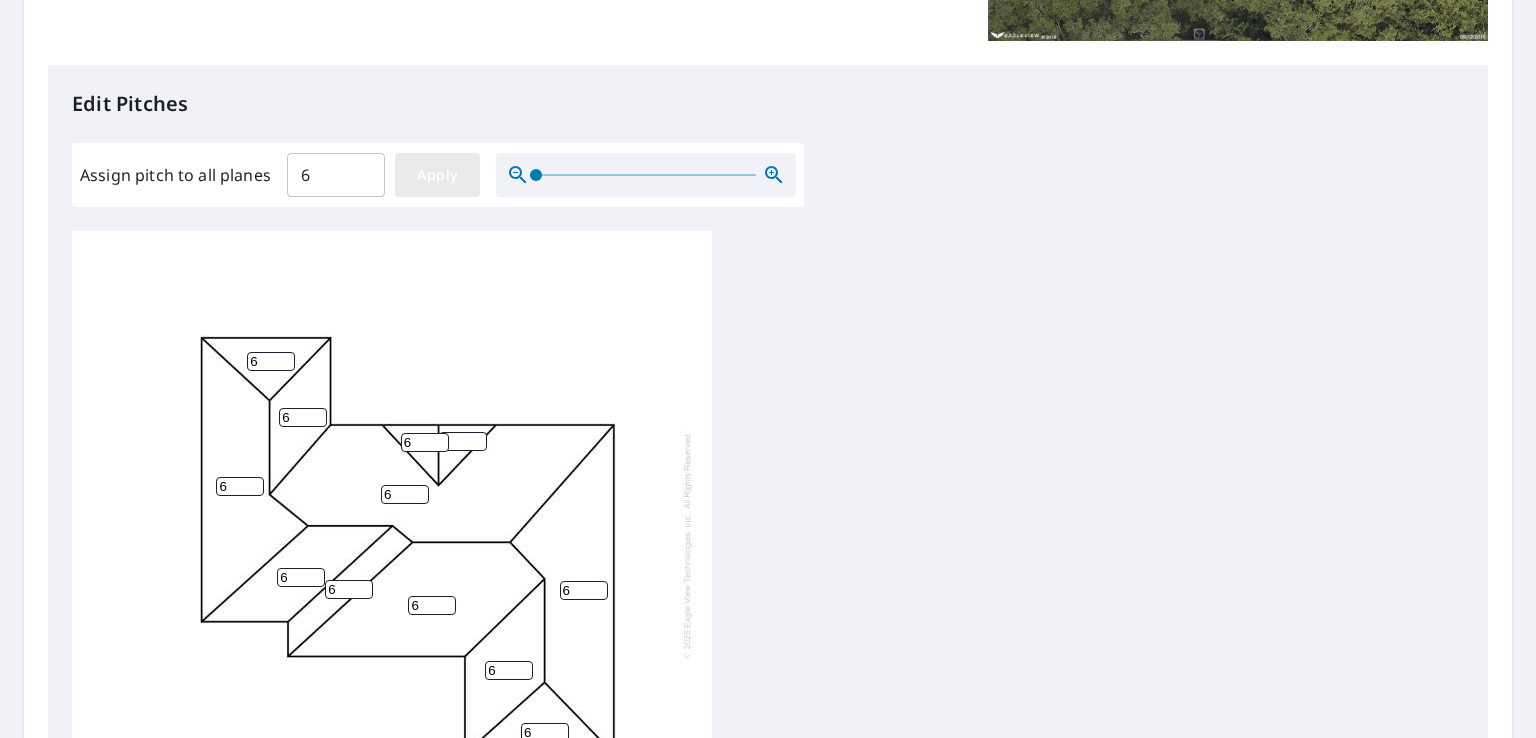 click on "Apply" at bounding box center [437, 175] 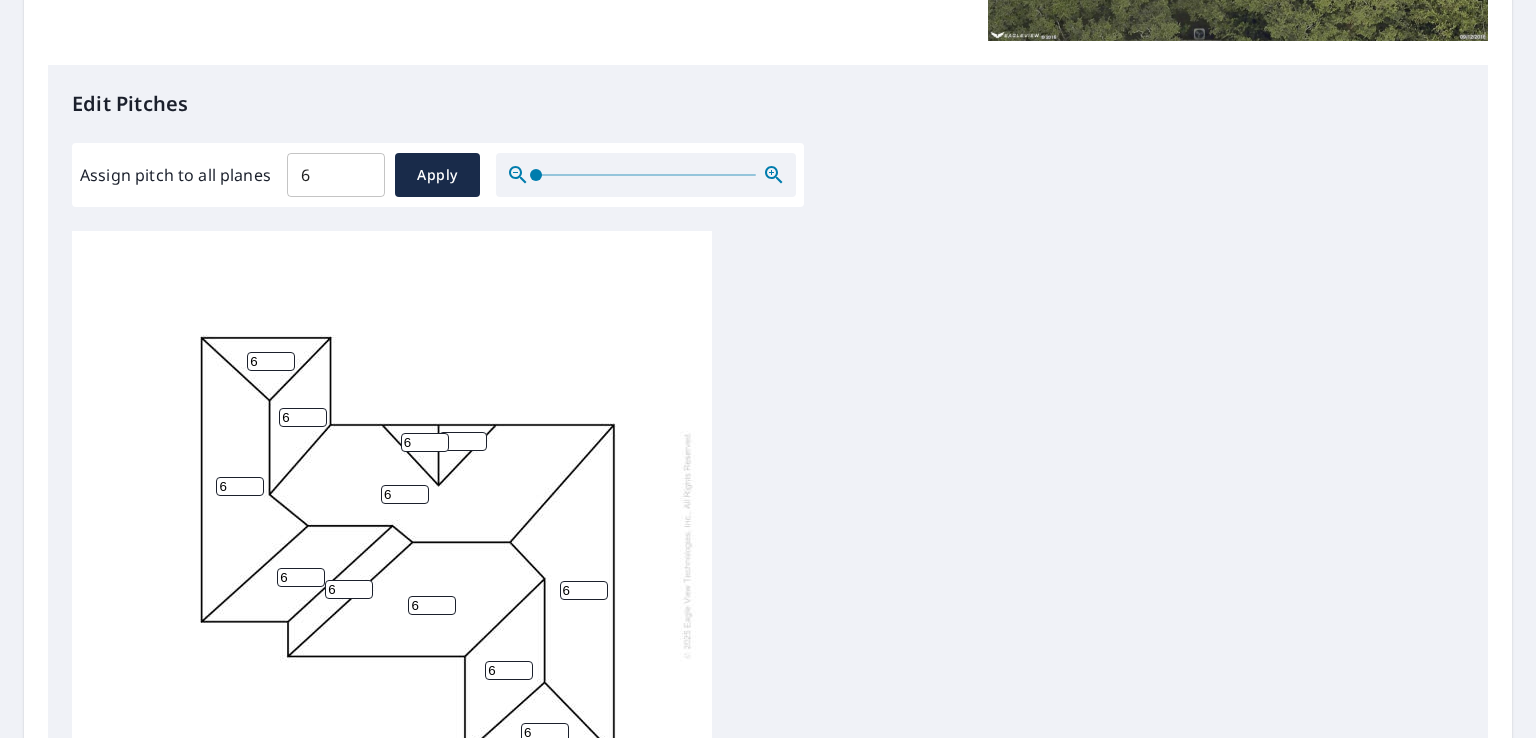 scroll, scrollTop: 20, scrollLeft: 0, axis: vertical 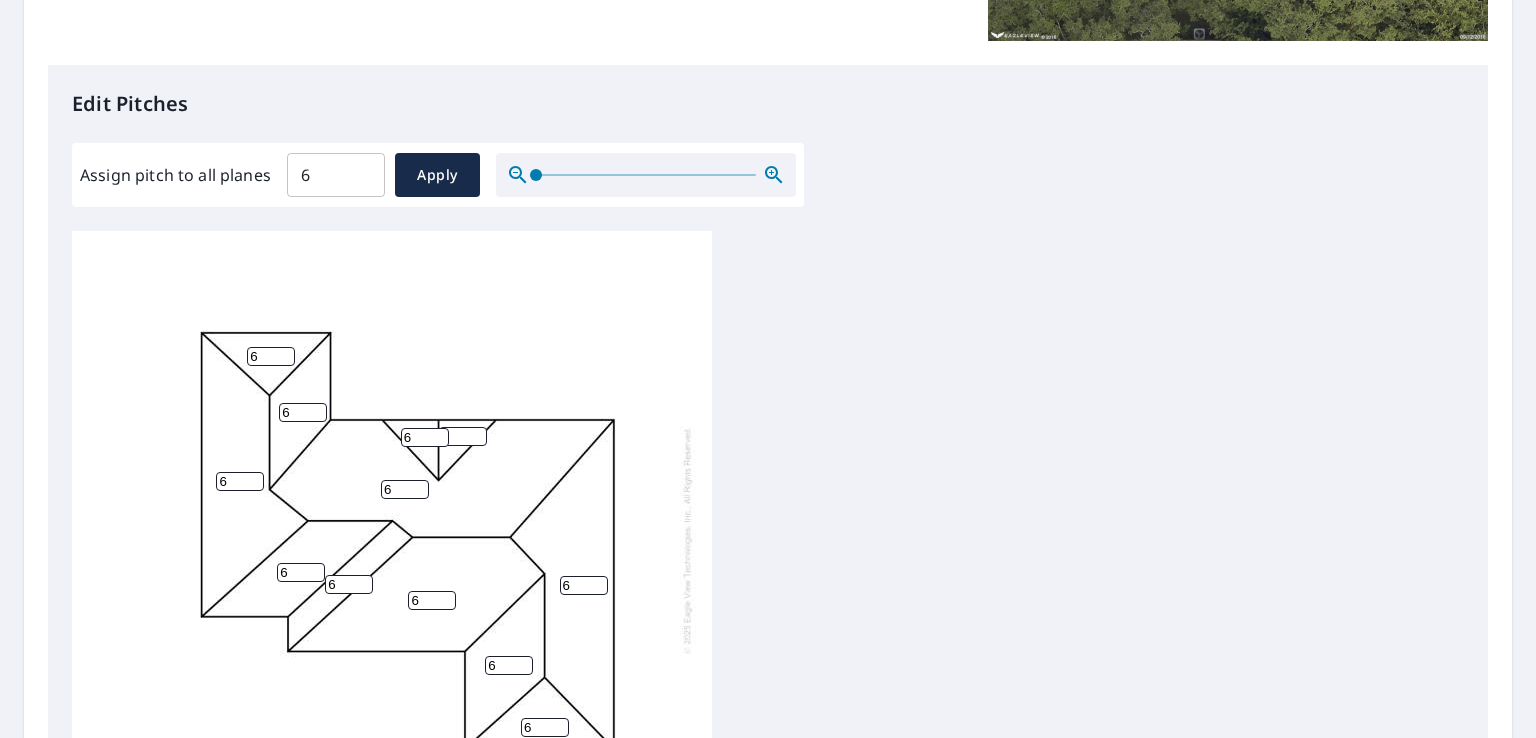 click on "6 6 6 6 6 6 6 6 6 6 6 6" at bounding box center [392, 540] 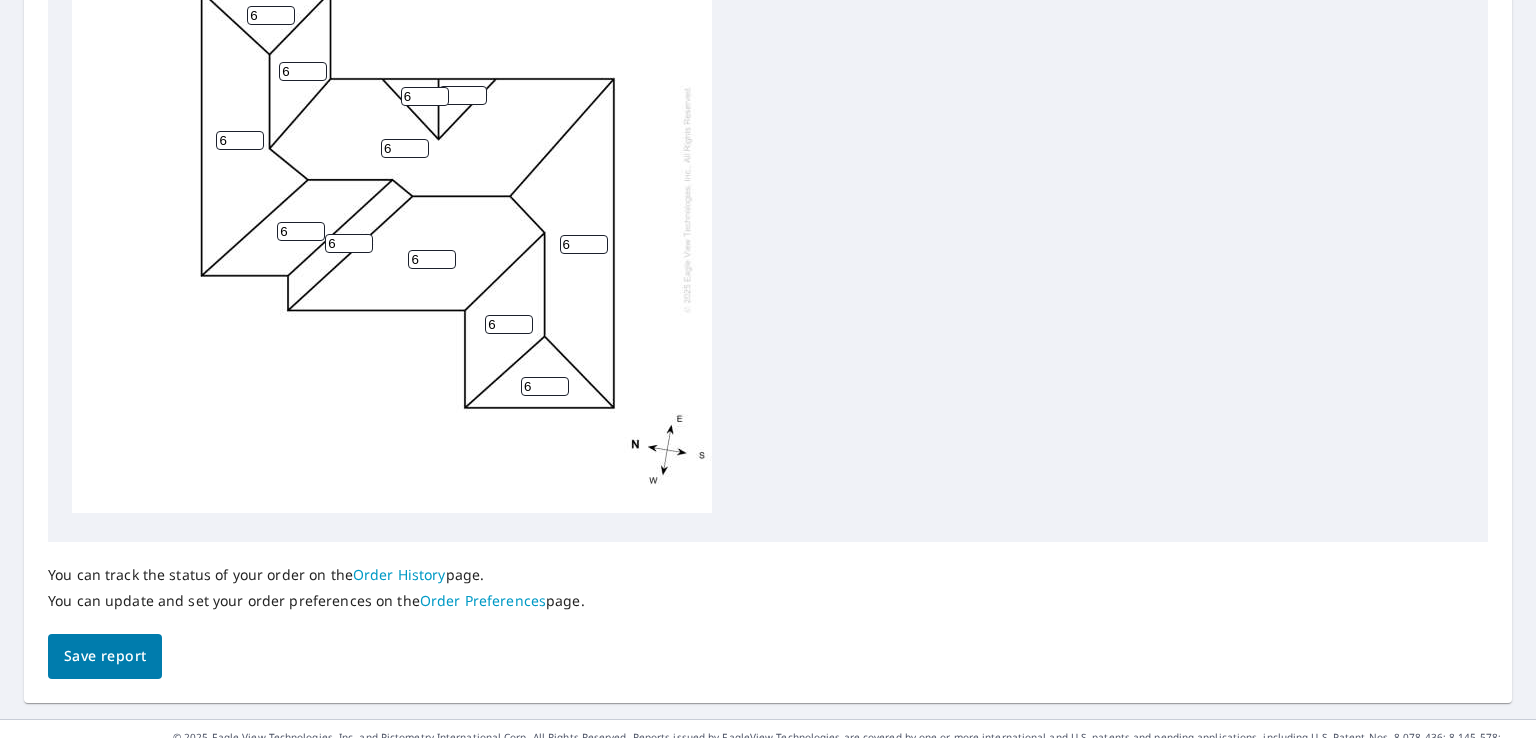 scroll, scrollTop: 822, scrollLeft: 0, axis: vertical 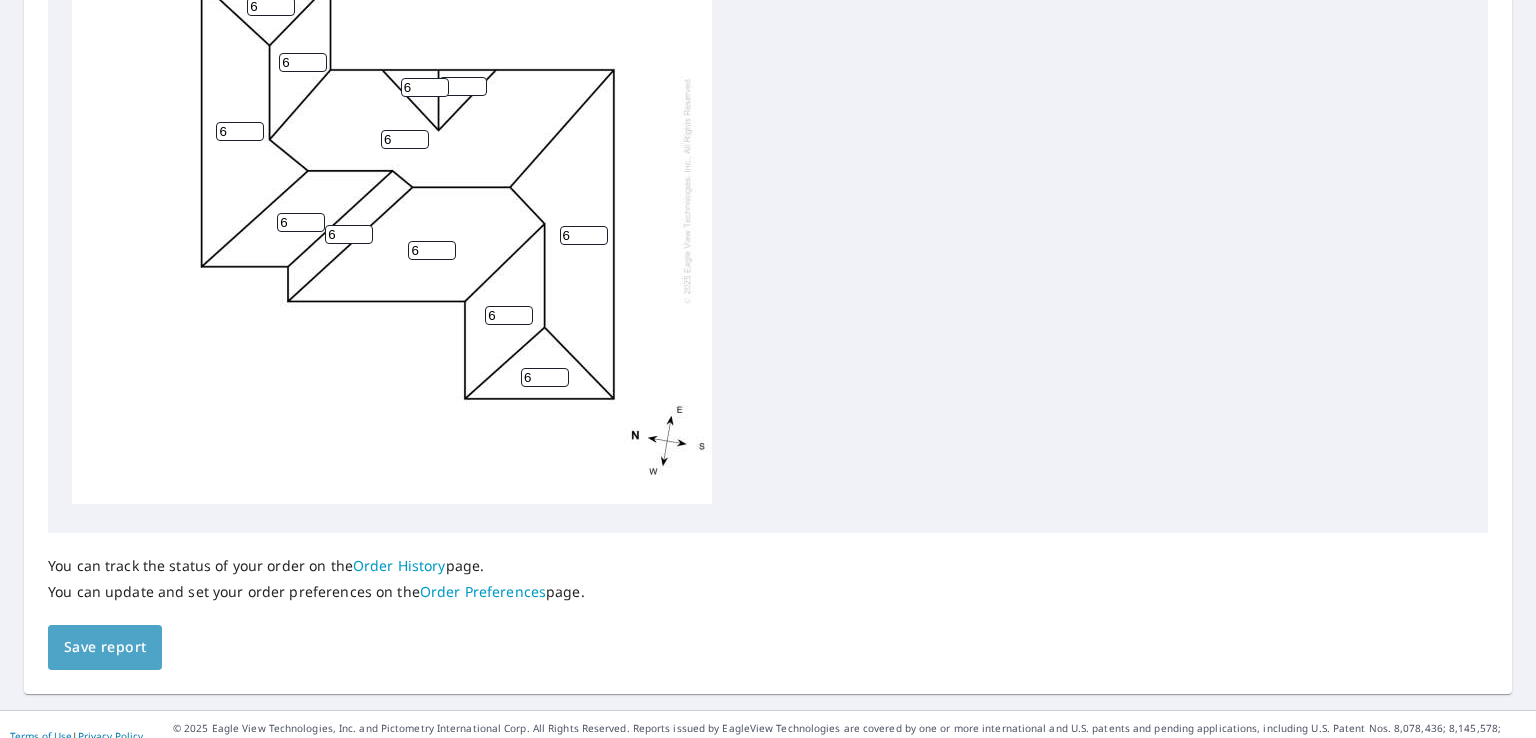 click on "Save report" at bounding box center [105, 647] 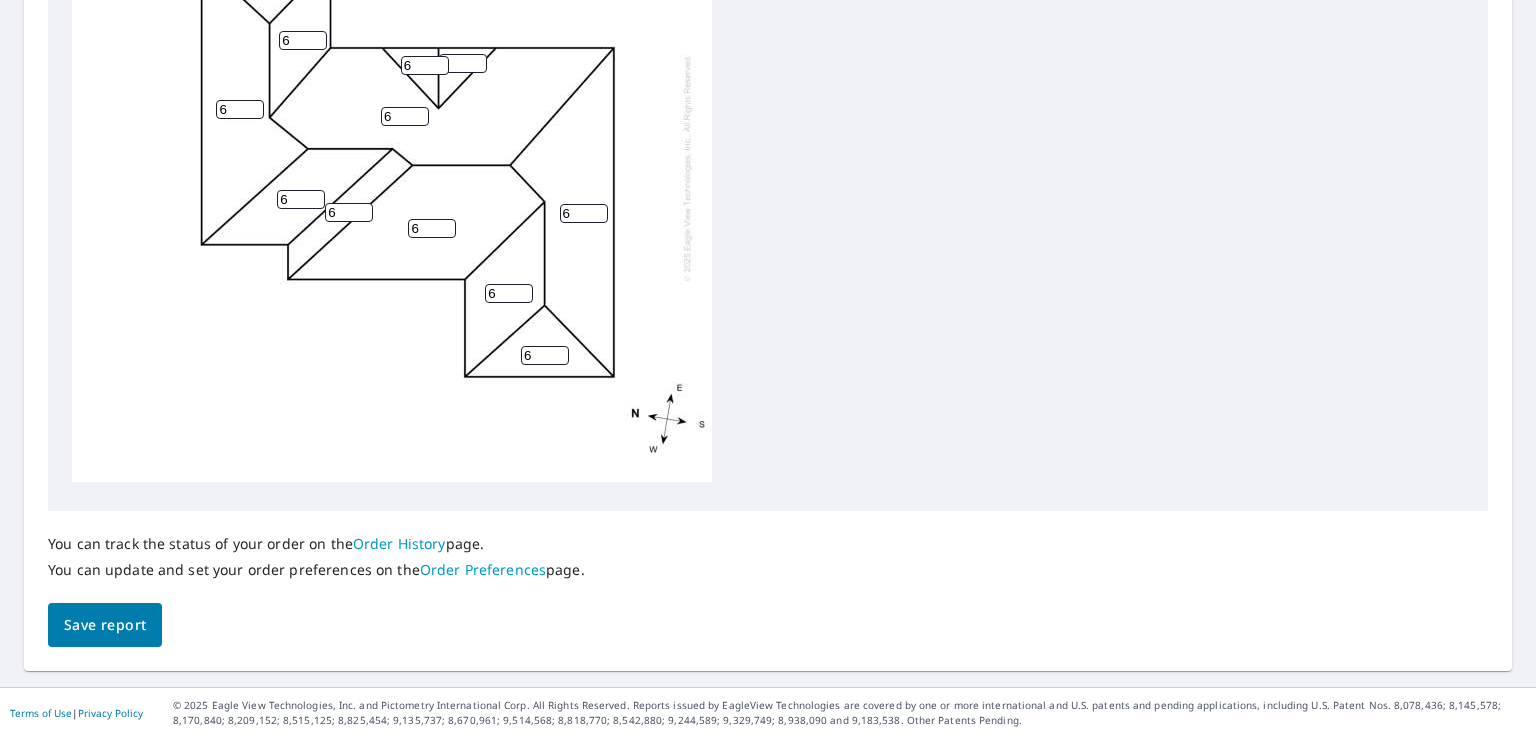 scroll, scrollTop: 916, scrollLeft: 0, axis: vertical 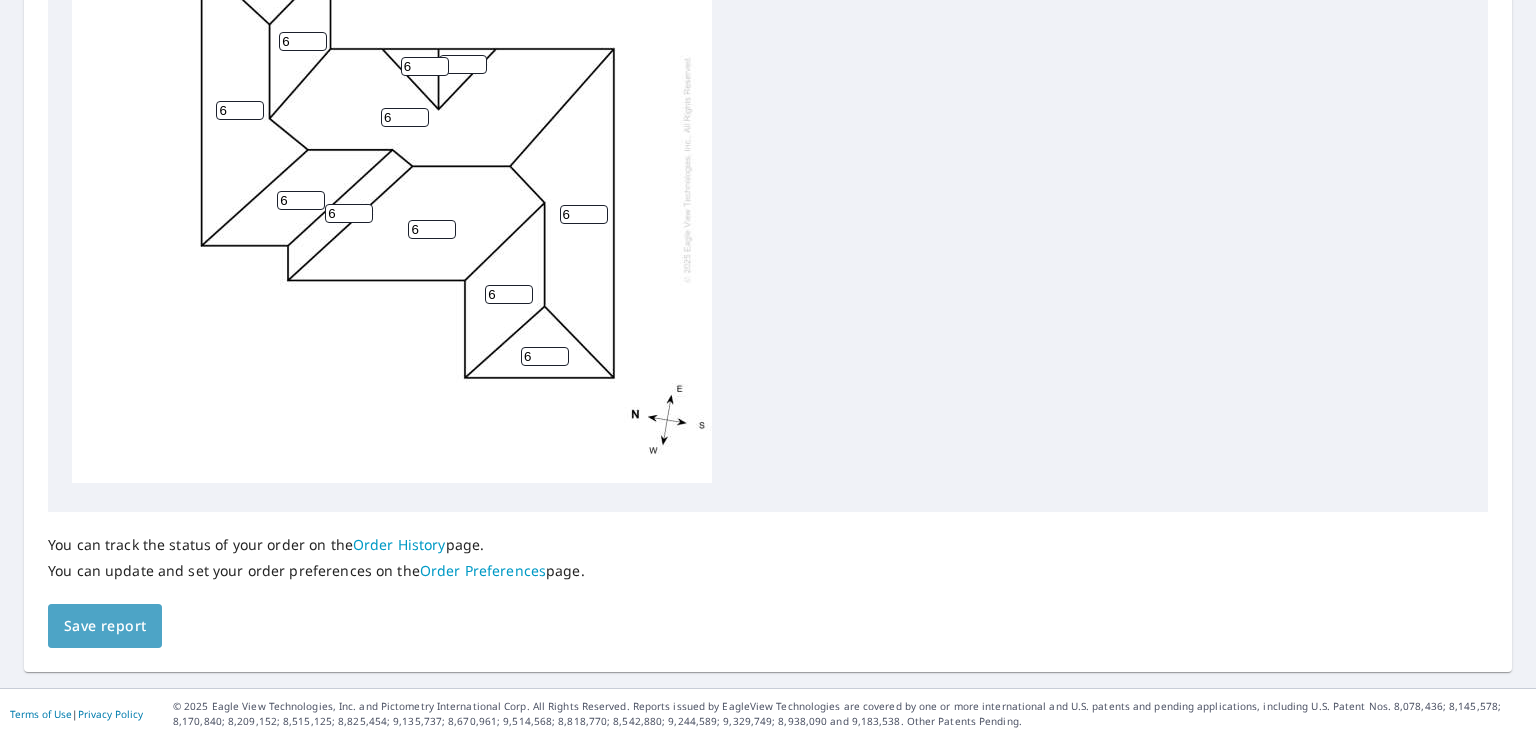 click on "Save report" at bounding box center (105, 626) 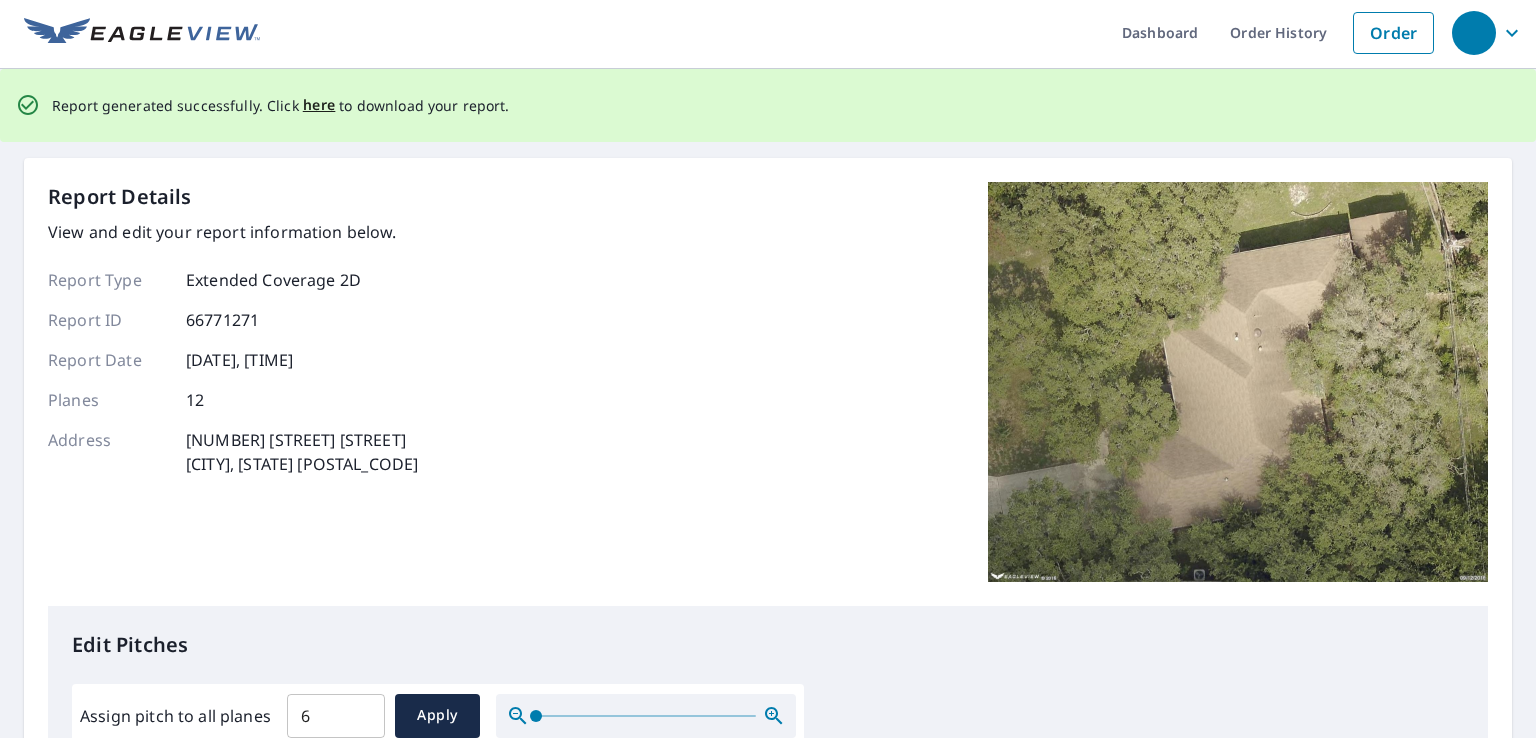 scroll, scrollTop: 0, scrollLeft: 0, axis: both 